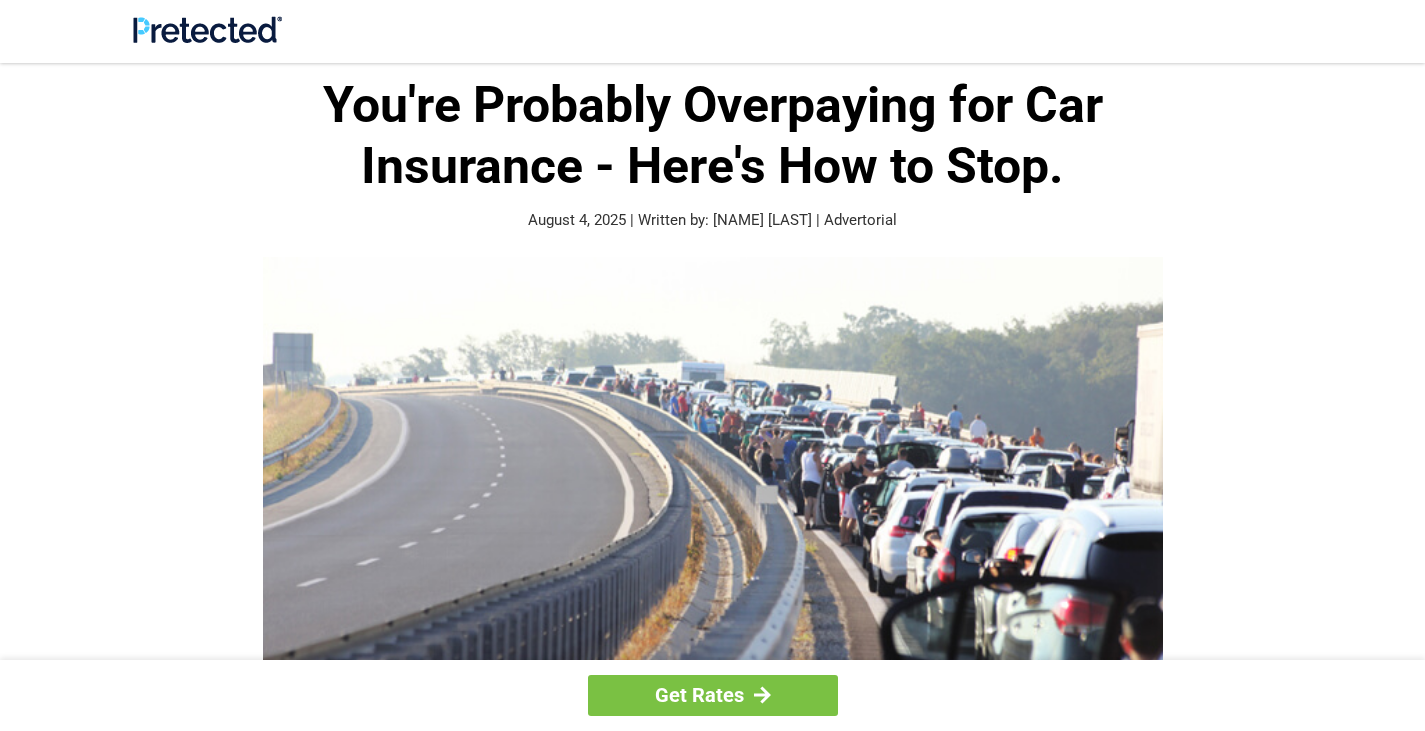scroll, scrollTop: 0, scrollLeft: 0, axis: both 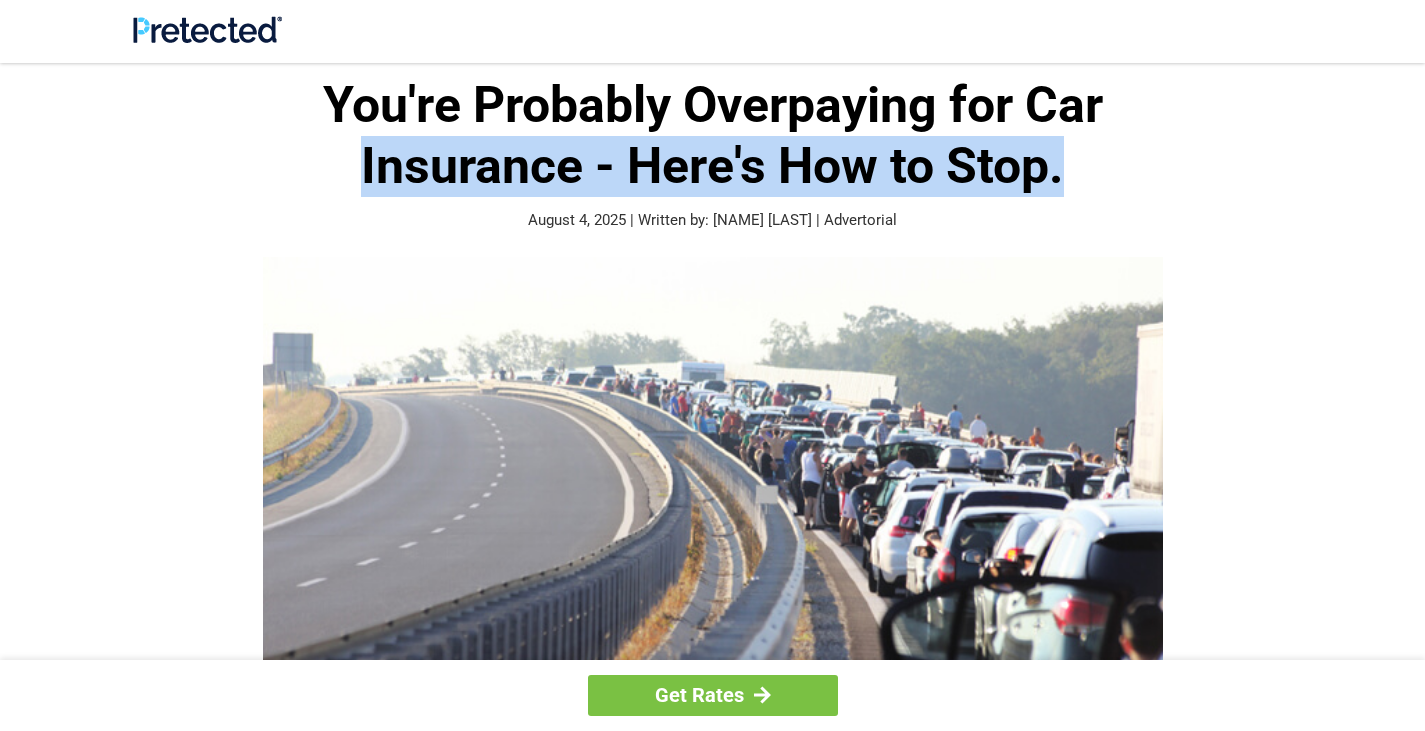 drag, startPoint x: 1421, startPoint y: 123, endPoint x: 1429, endPoint y: 172, distance: 49.648766 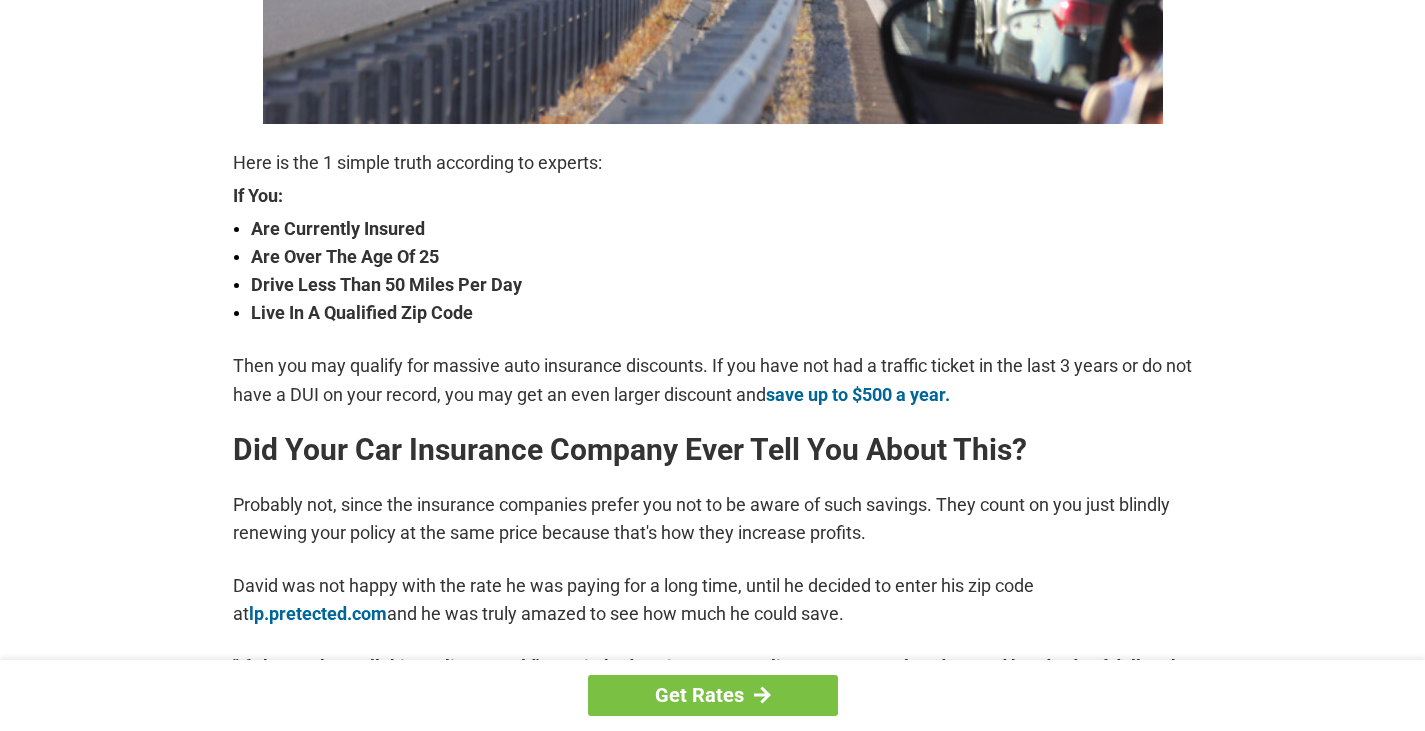scroll, scrollTop: 637, scrollLeft: 0, axis: vertical 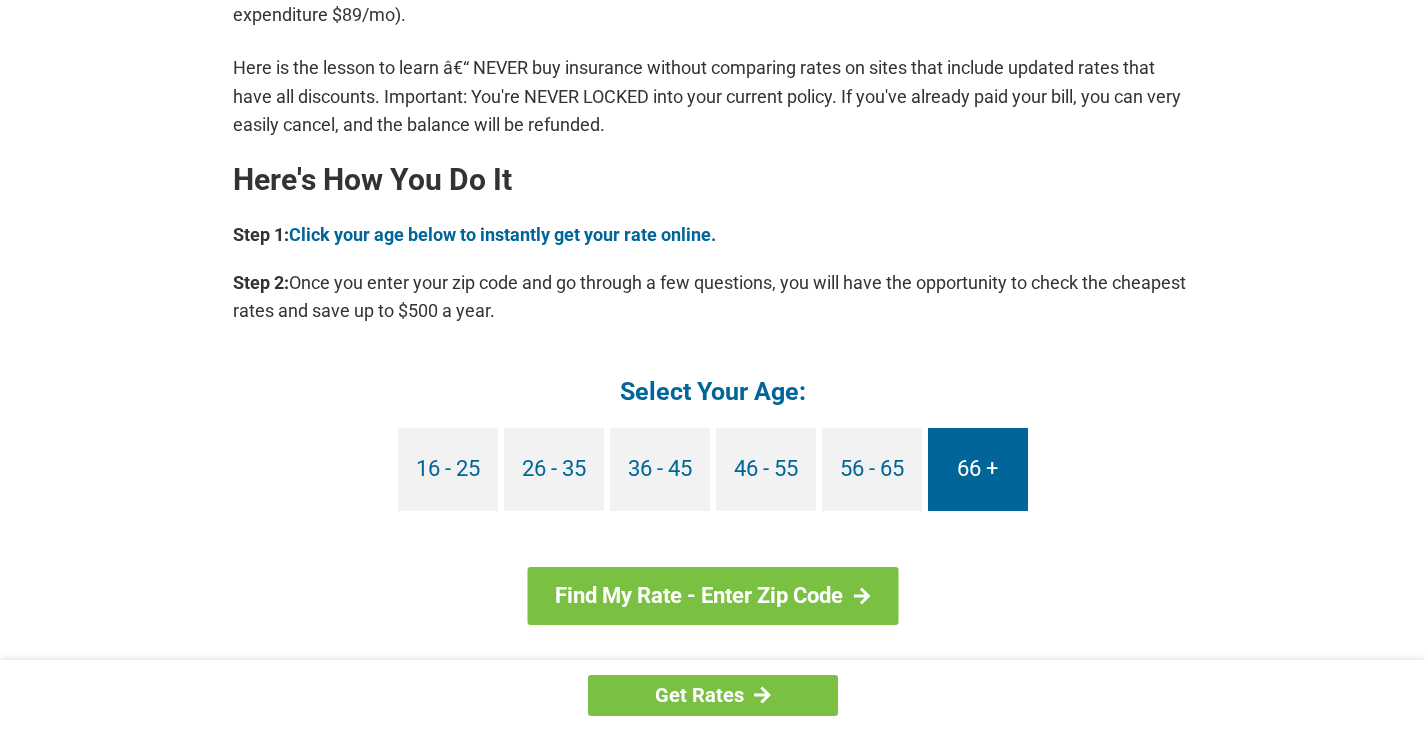 click on "66 +" at bounding box center (978, 469) 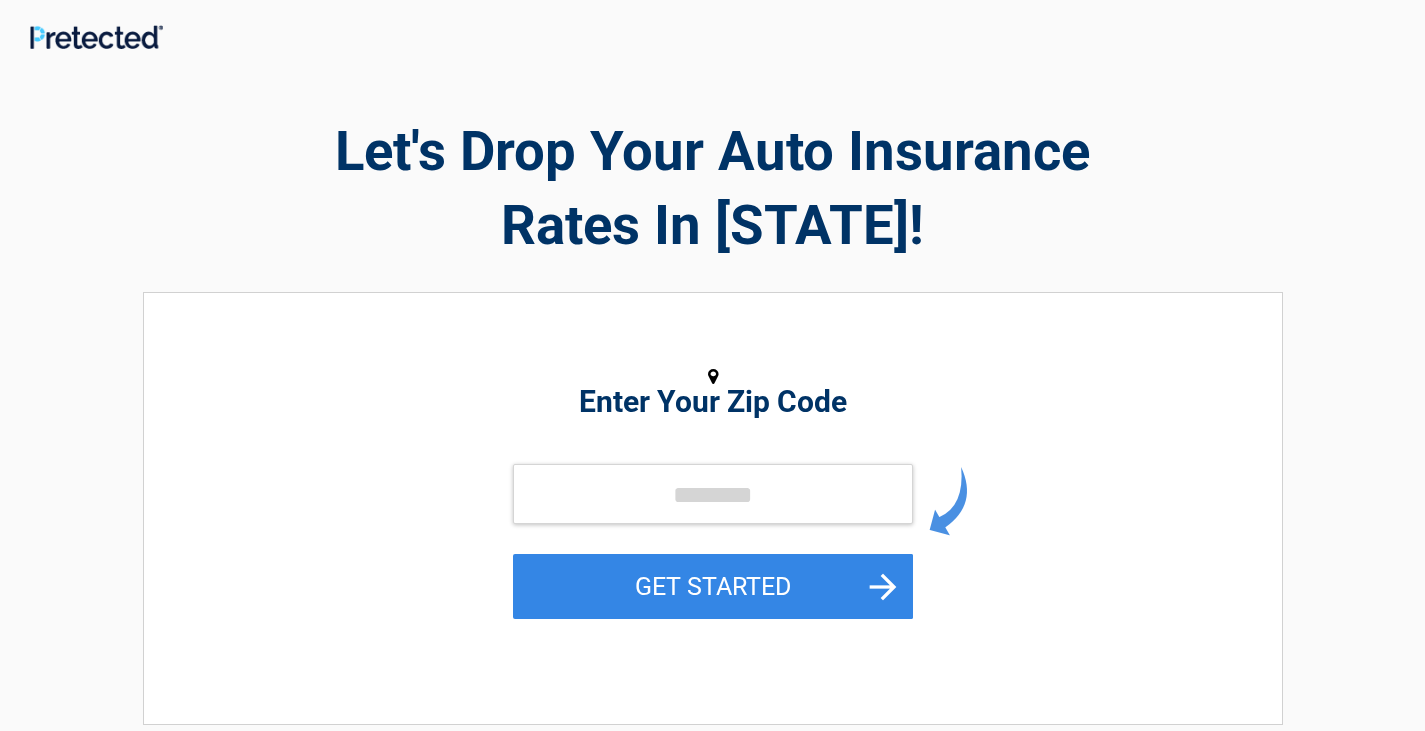 scroll, scrollTop: 0, scrollLeft: 0, axis: both 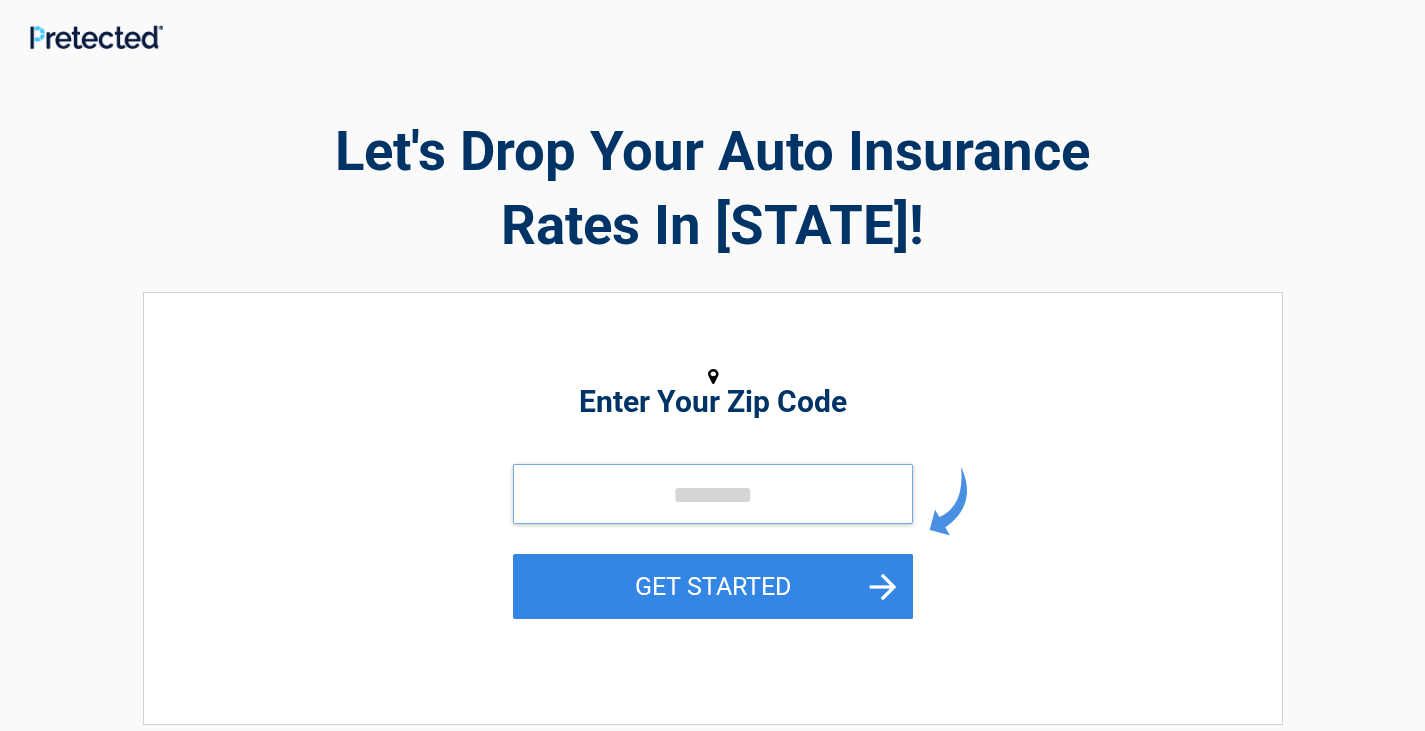 click at bounding box center [713, 494] 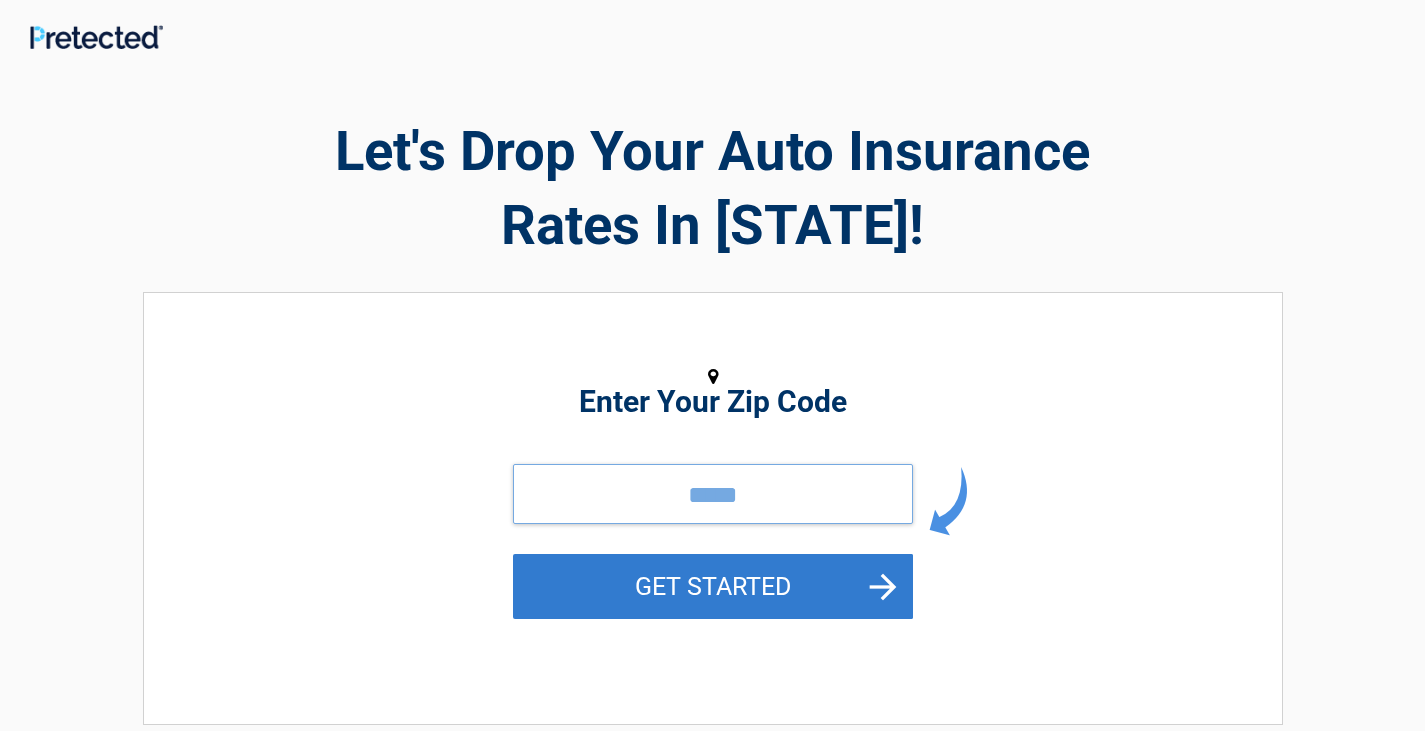type on "*****" 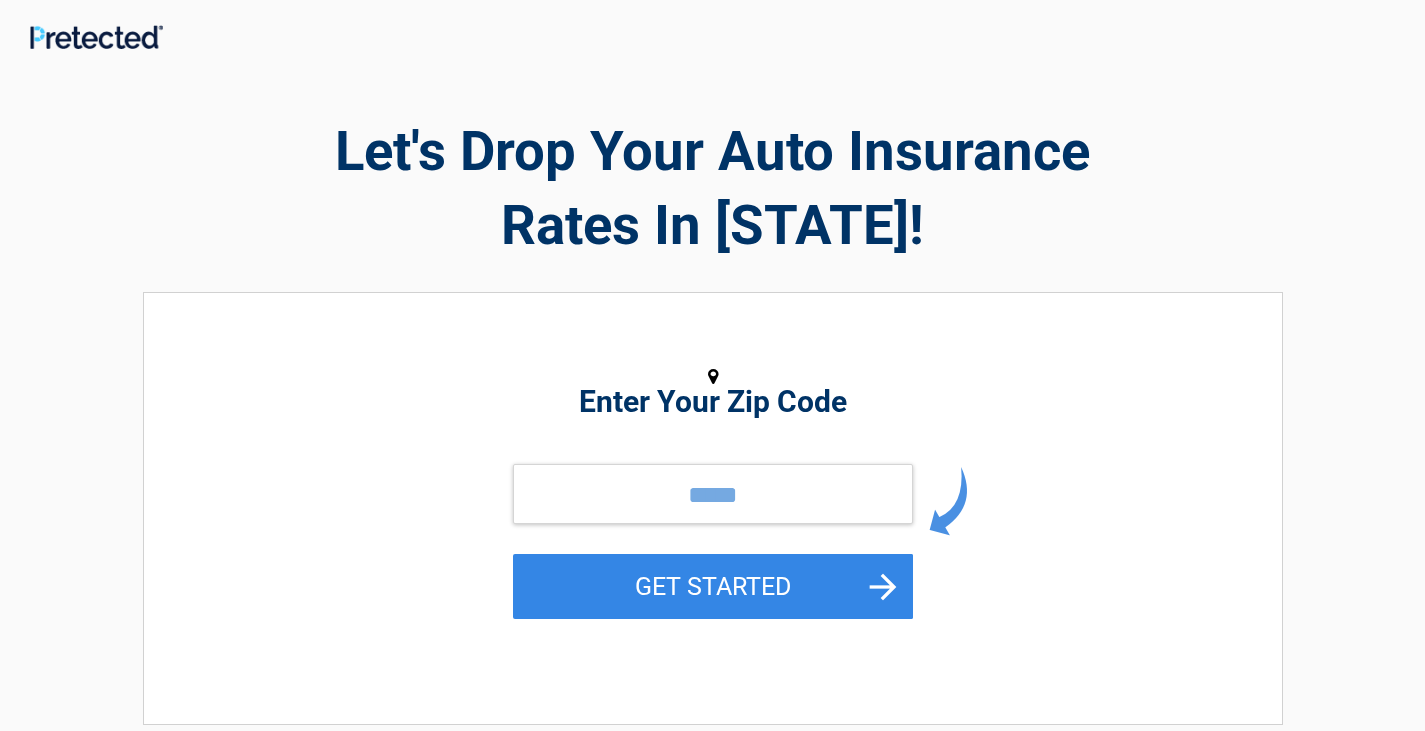 click on "GET STARTED" at bounding box center (713, 586) 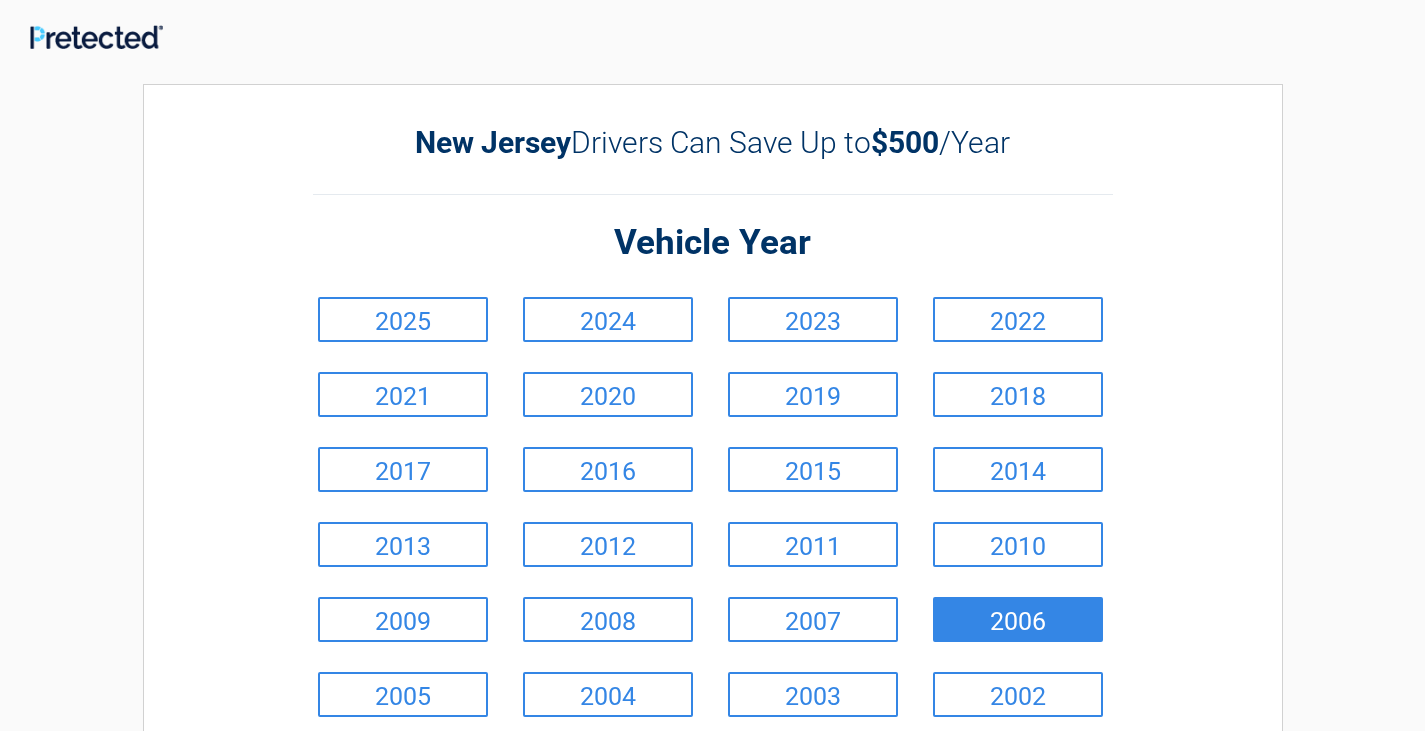 click on "2006" at bounding box center (1018, 619) 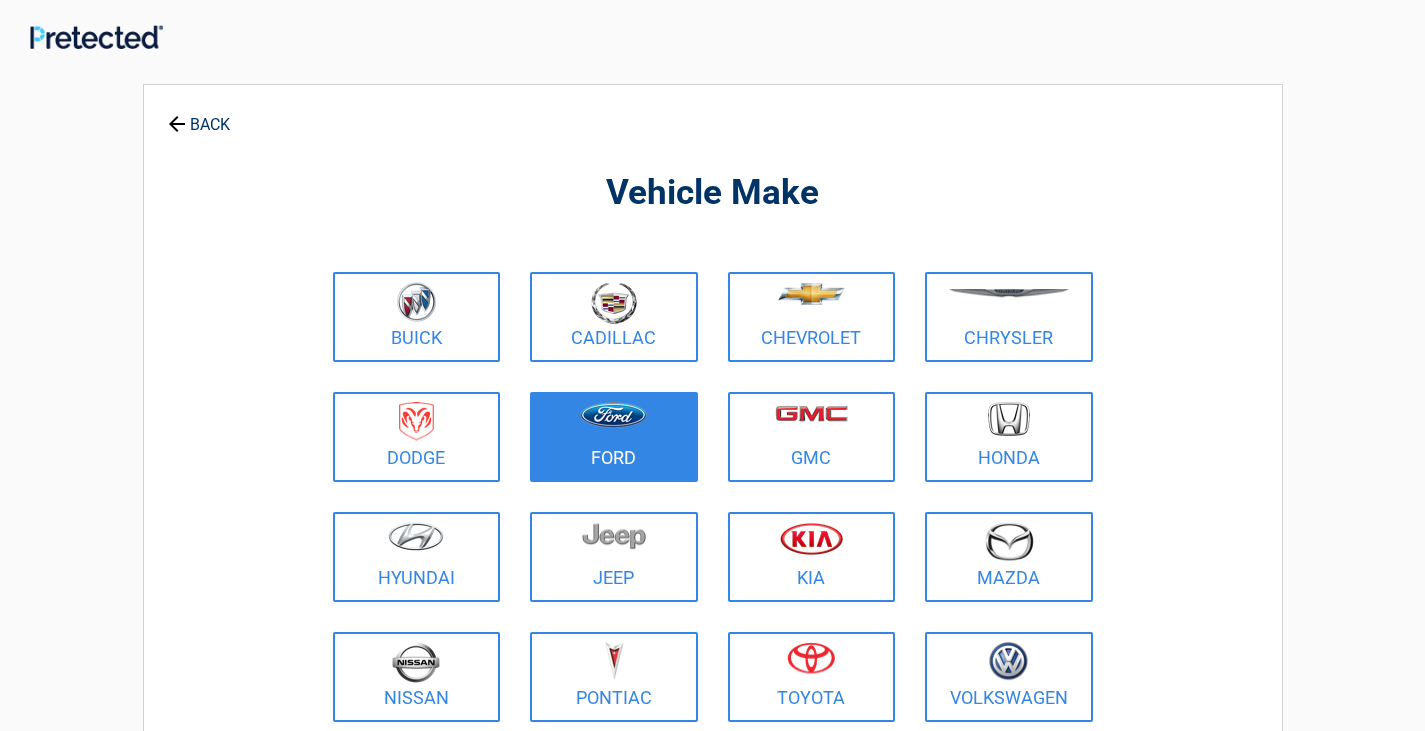 click on "Ford" at bounding box center [614, 437] 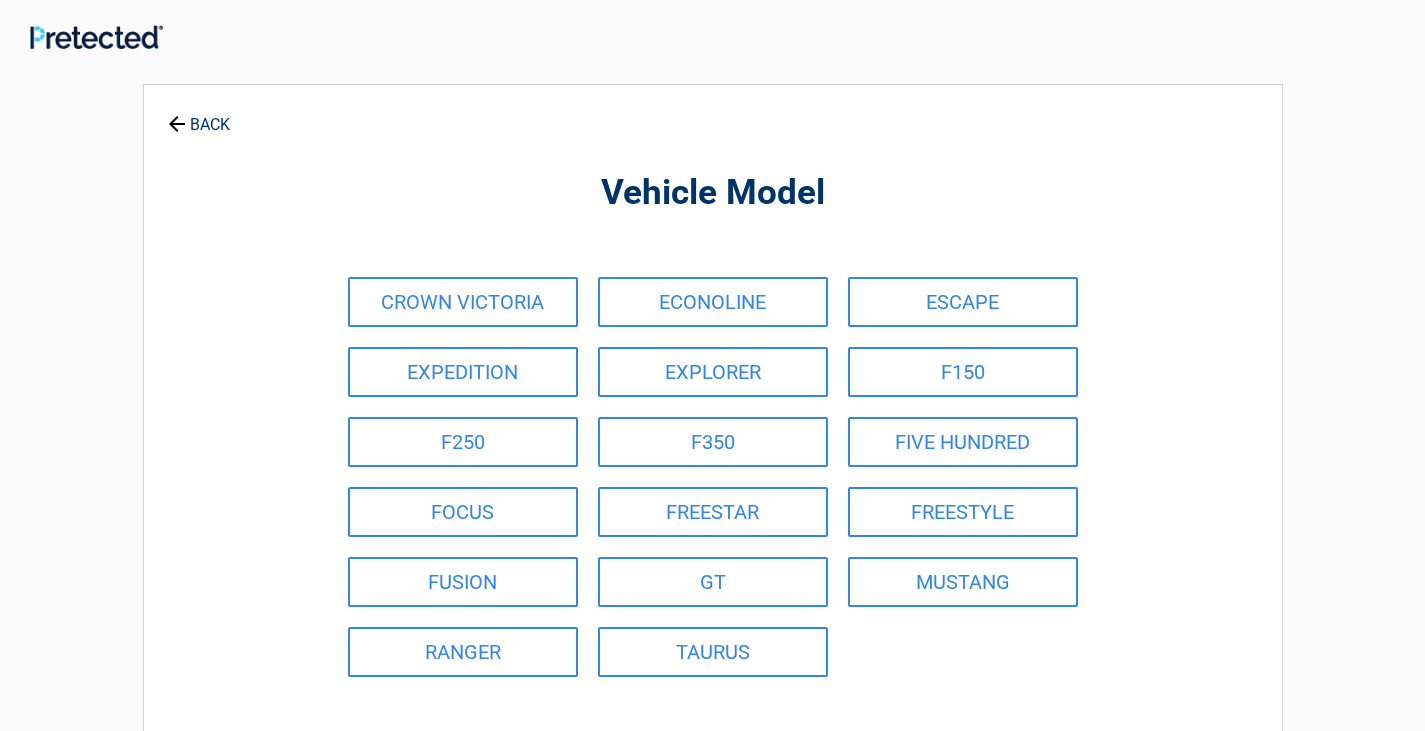 click on "BACK" at bounding box center [199, 115] 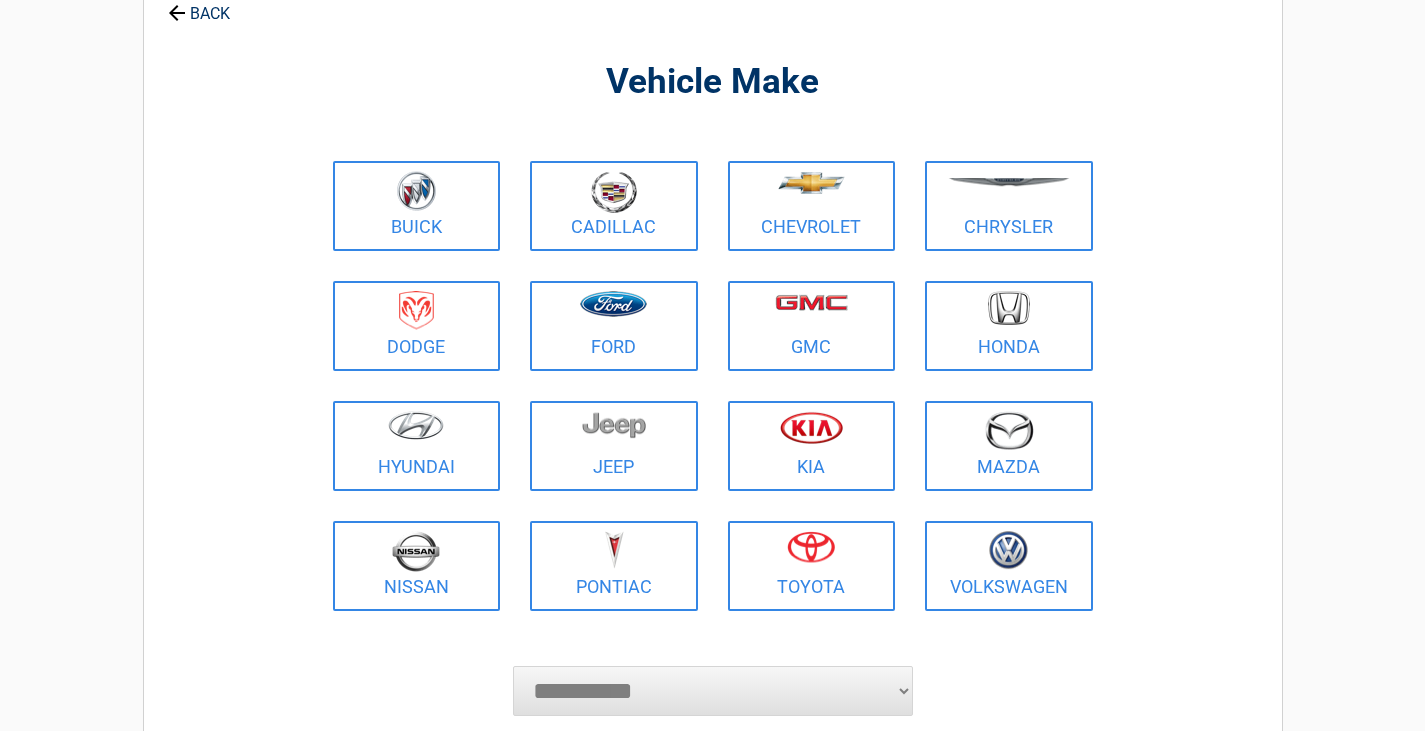 scroll, scrollTop: 103, scrollLeft: 0, axis: vertical 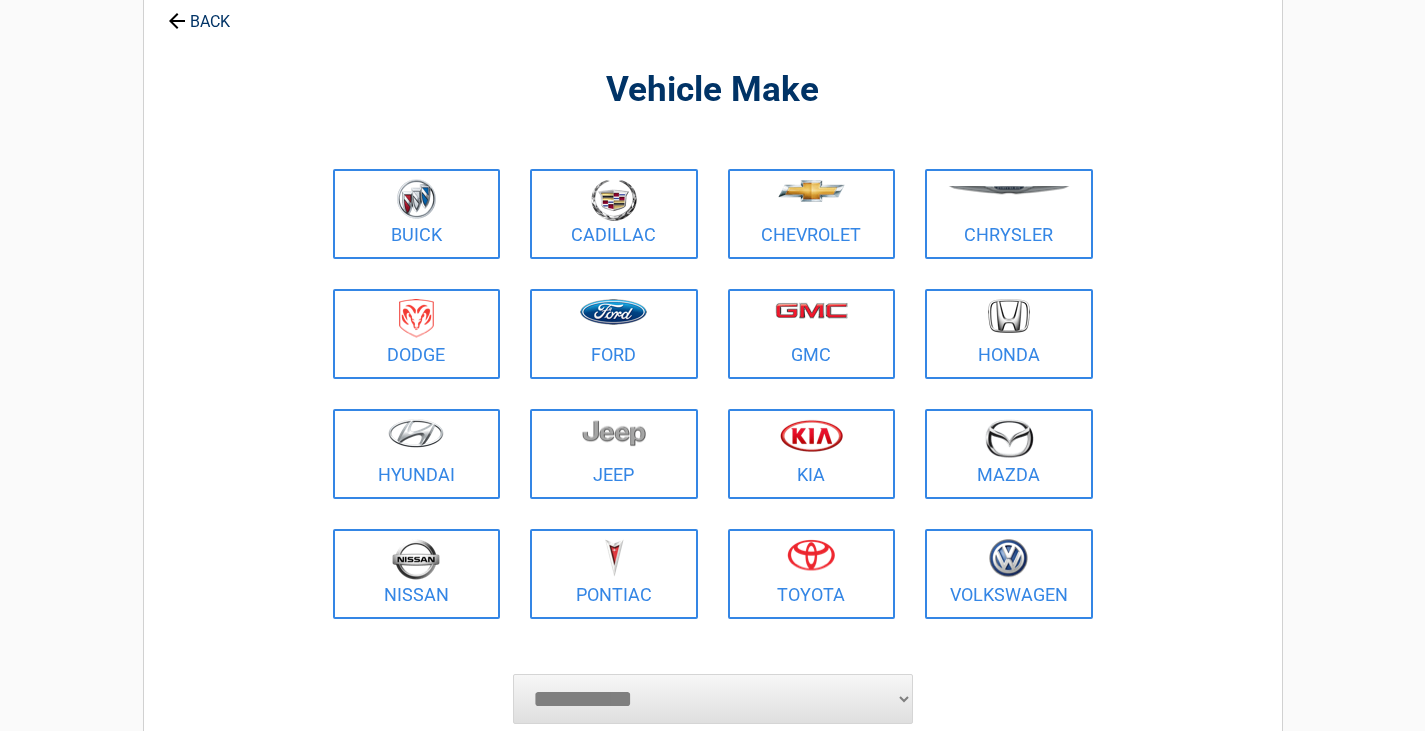 click on "**********" at bounding box center (713, 699) 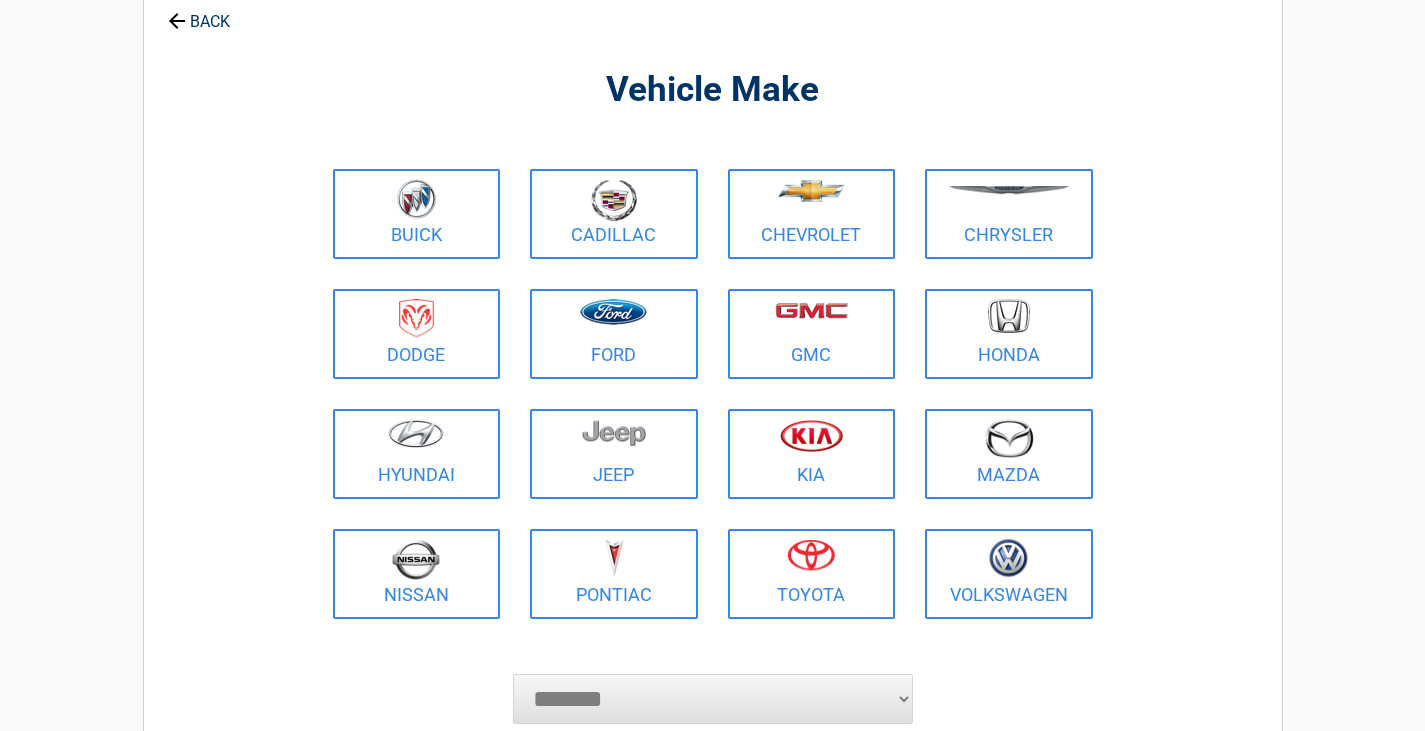 click on "**********" at bounding box center (713, 699) 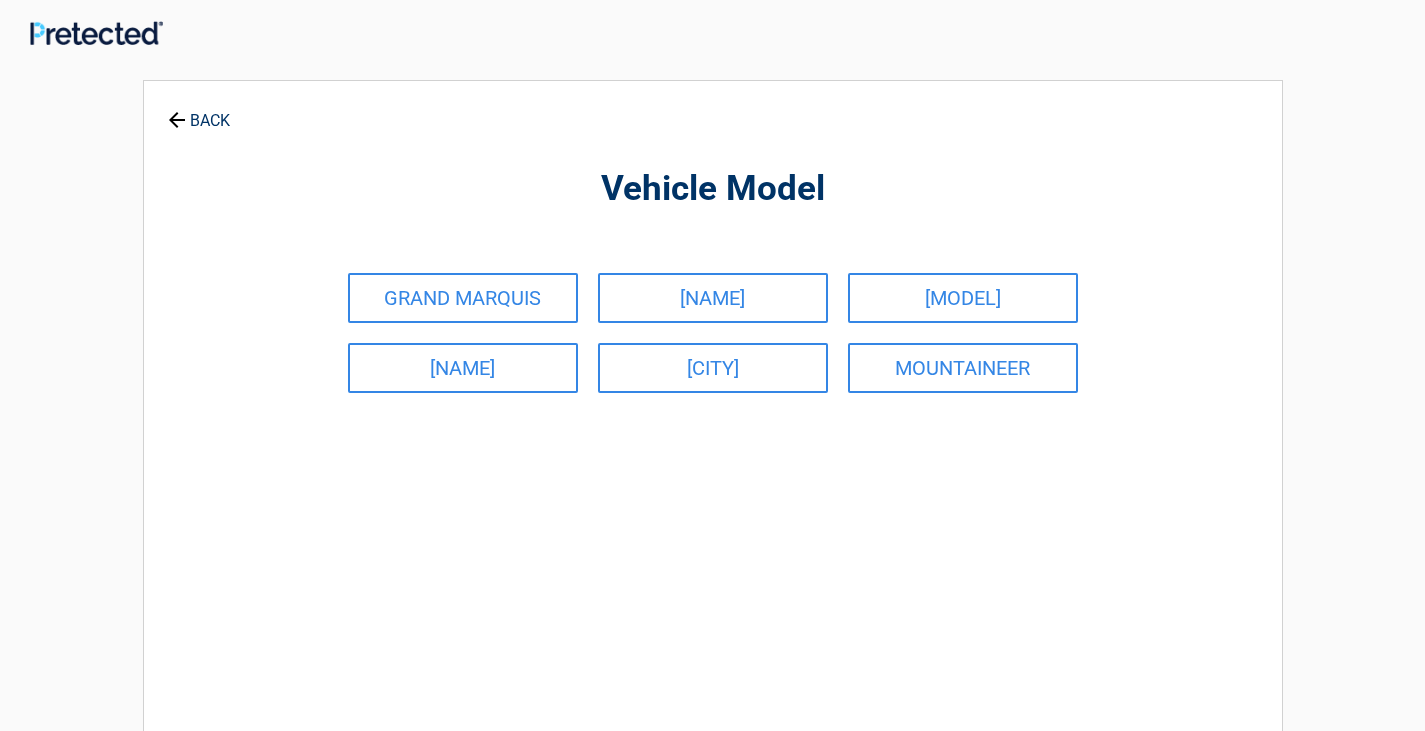 scroll, scrollTop: 0, scrollLeft: 0, axis: both 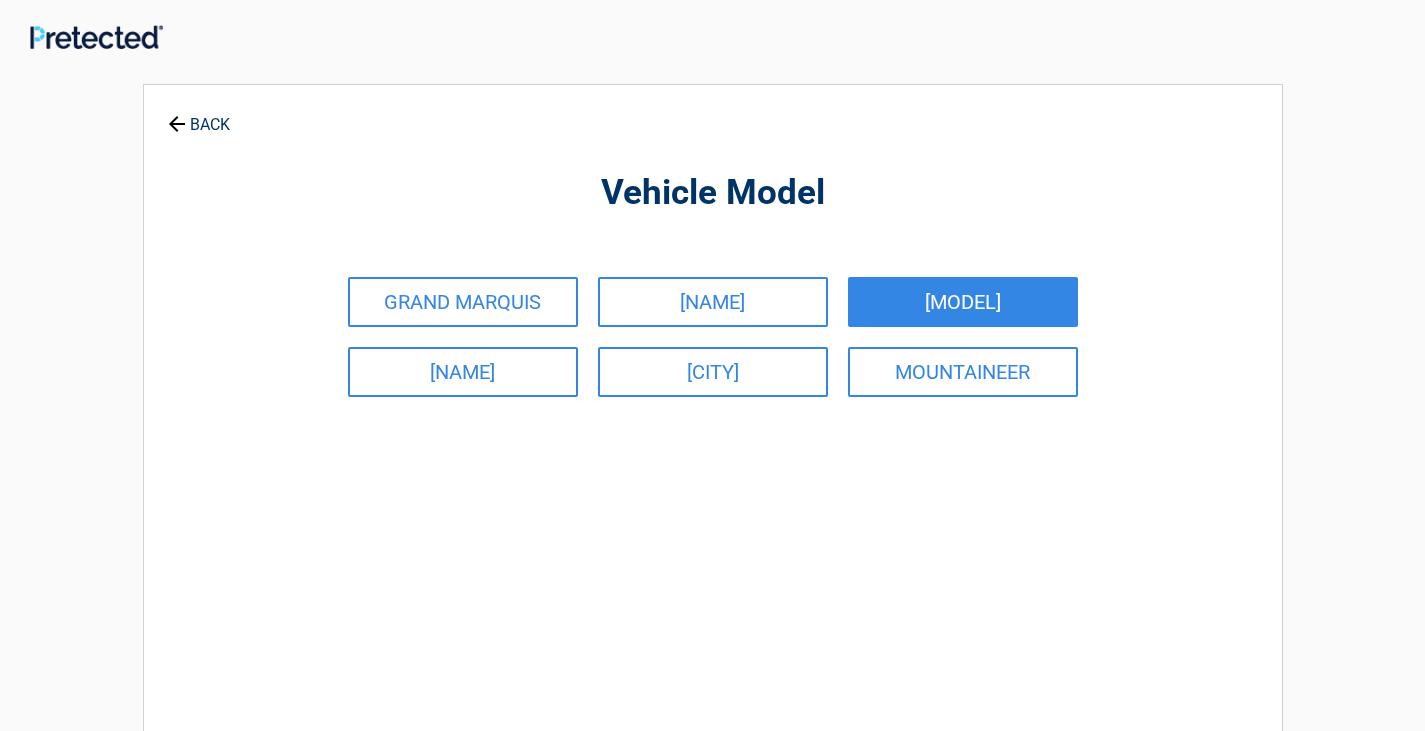 click on "[MODEL]" at bounding box center [963, 302] 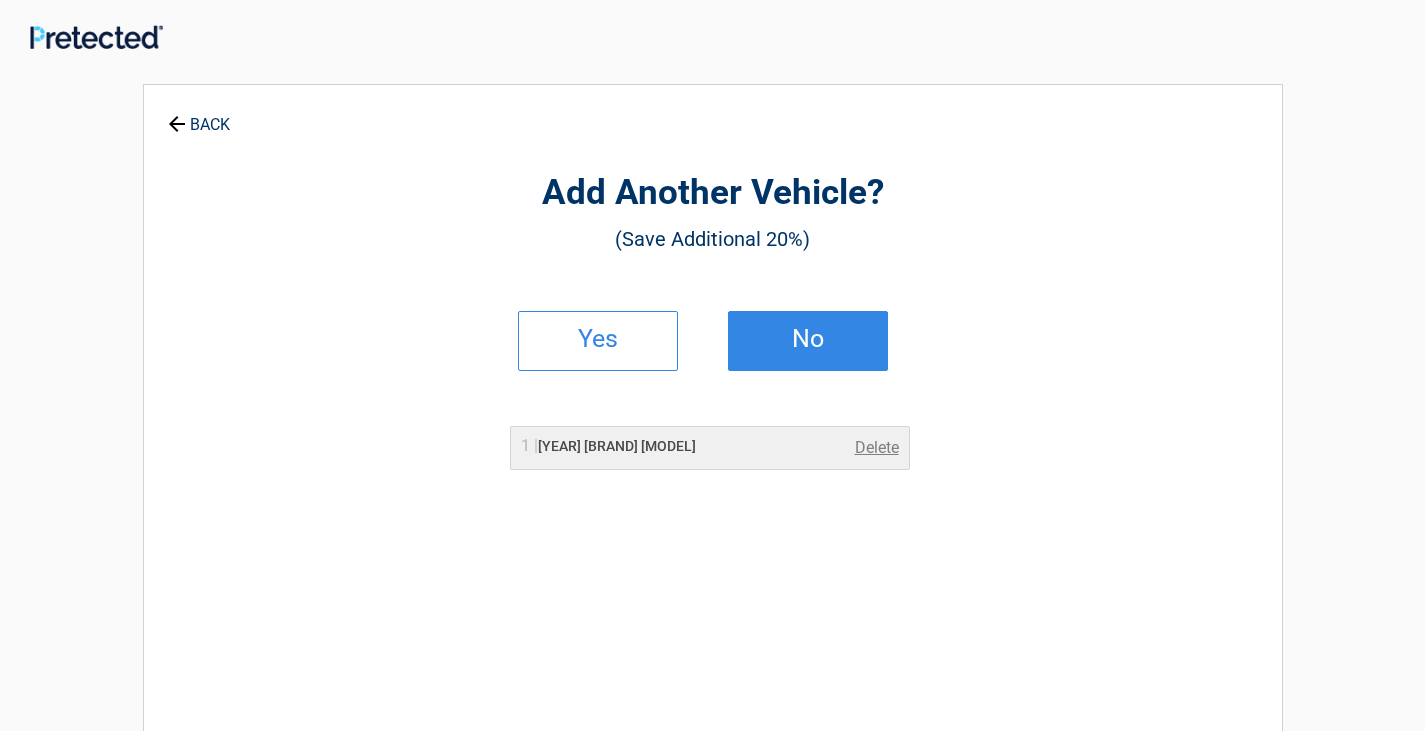 click on "No" at bounding box center [808, 341] 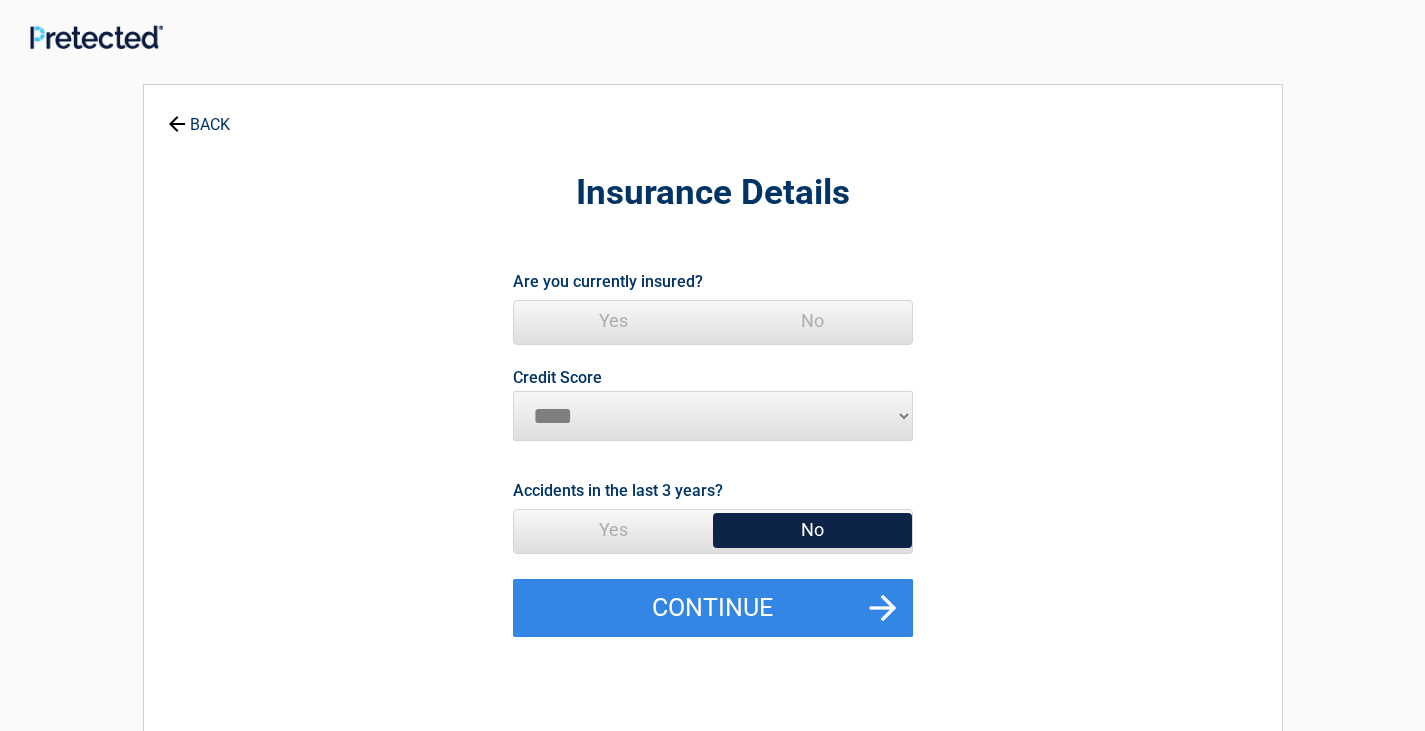 click on "Yes" at bounding box center [613, 321] 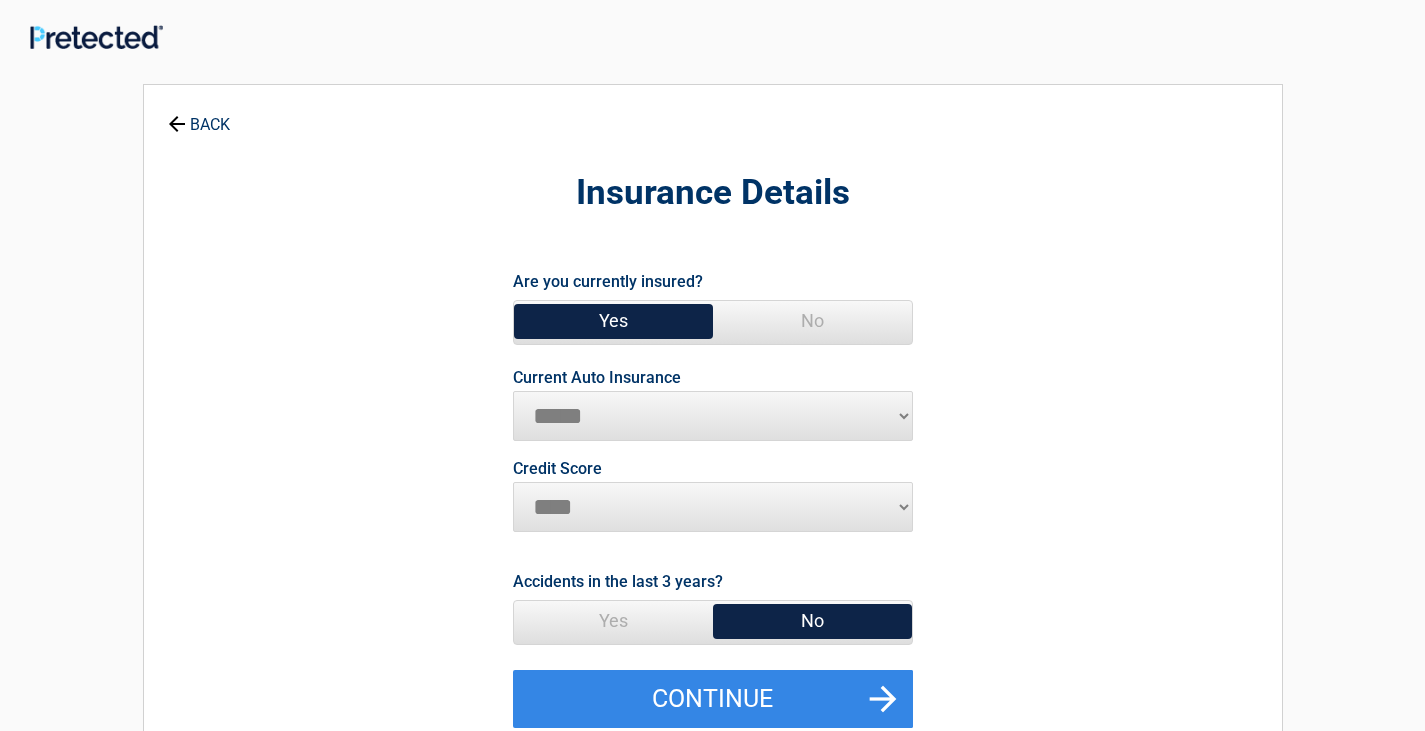 click on "**********" at bounding box center (713, 416) 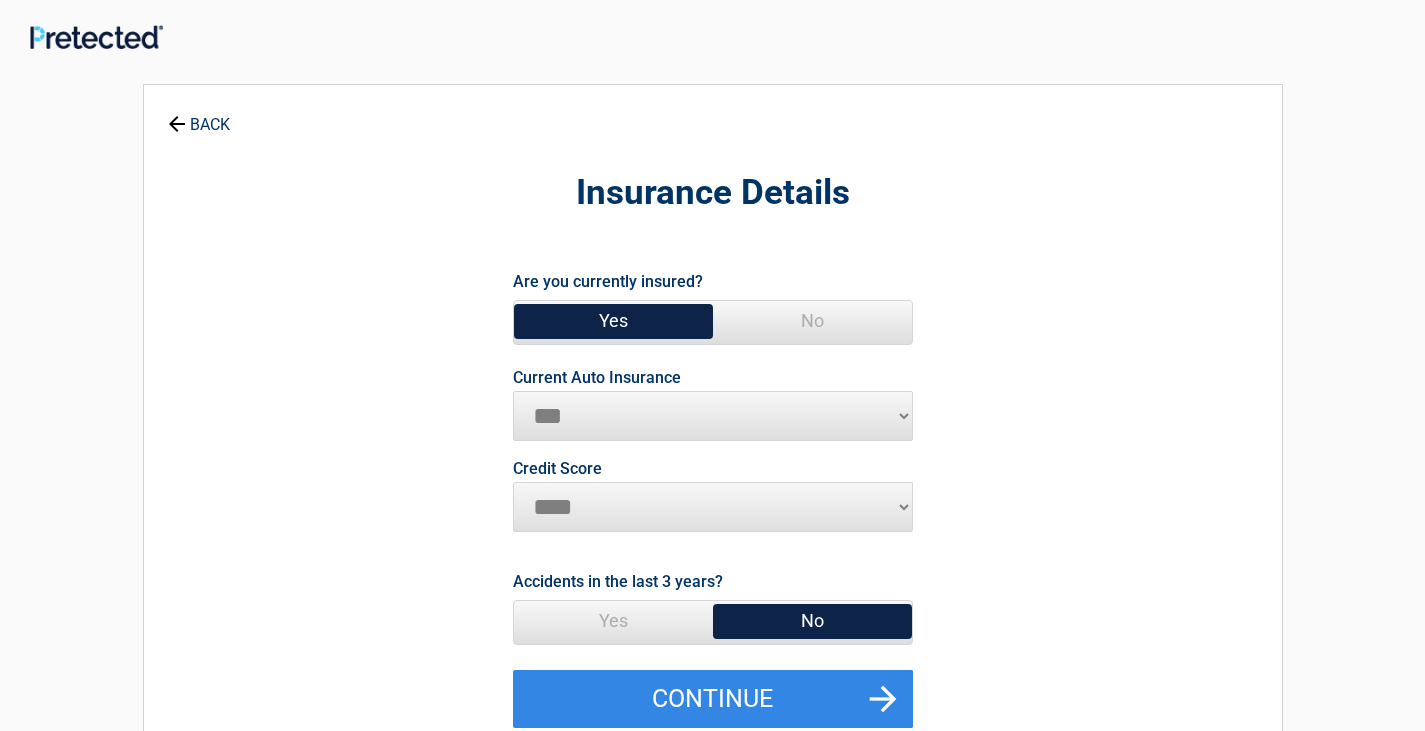 click on "**********" at bounding box center (713, 416) 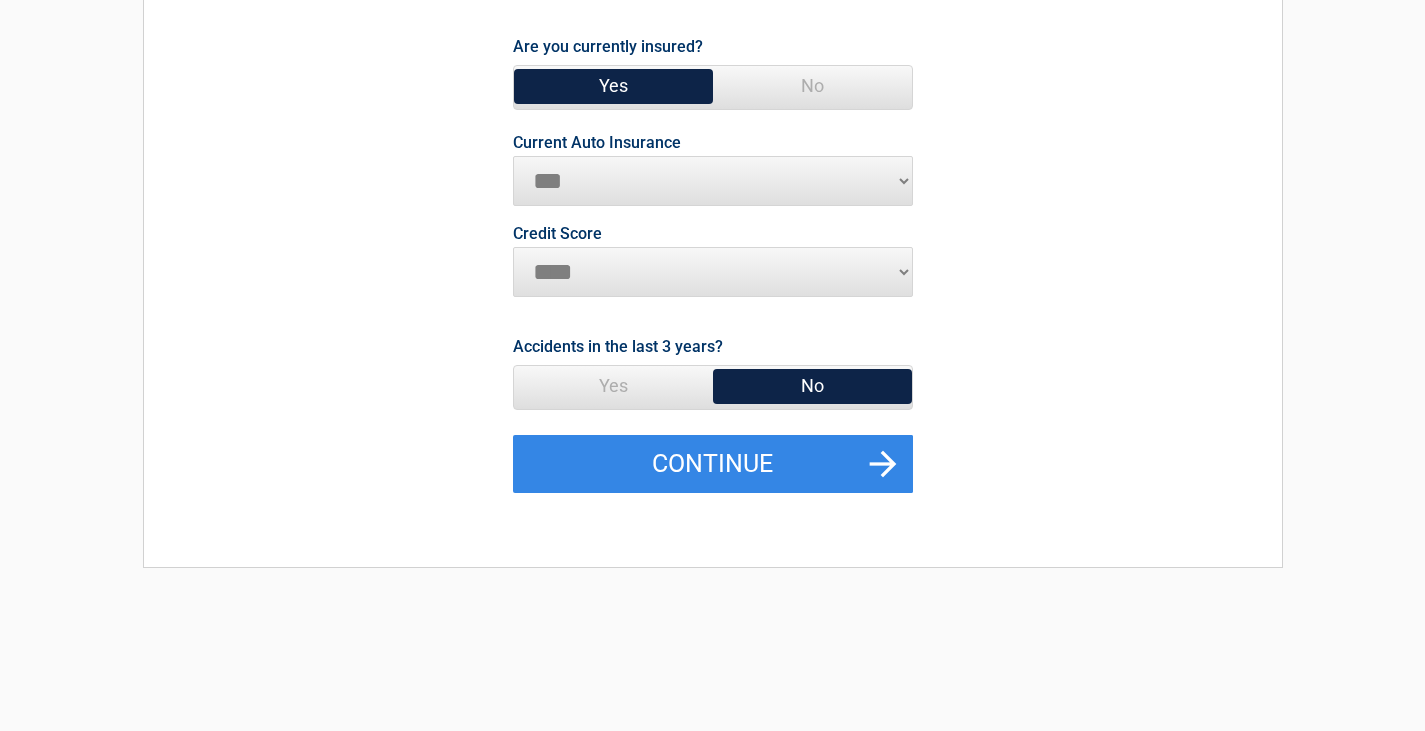 scroll, scrollTop: 244, scrollLeft: 0, axis: vertical 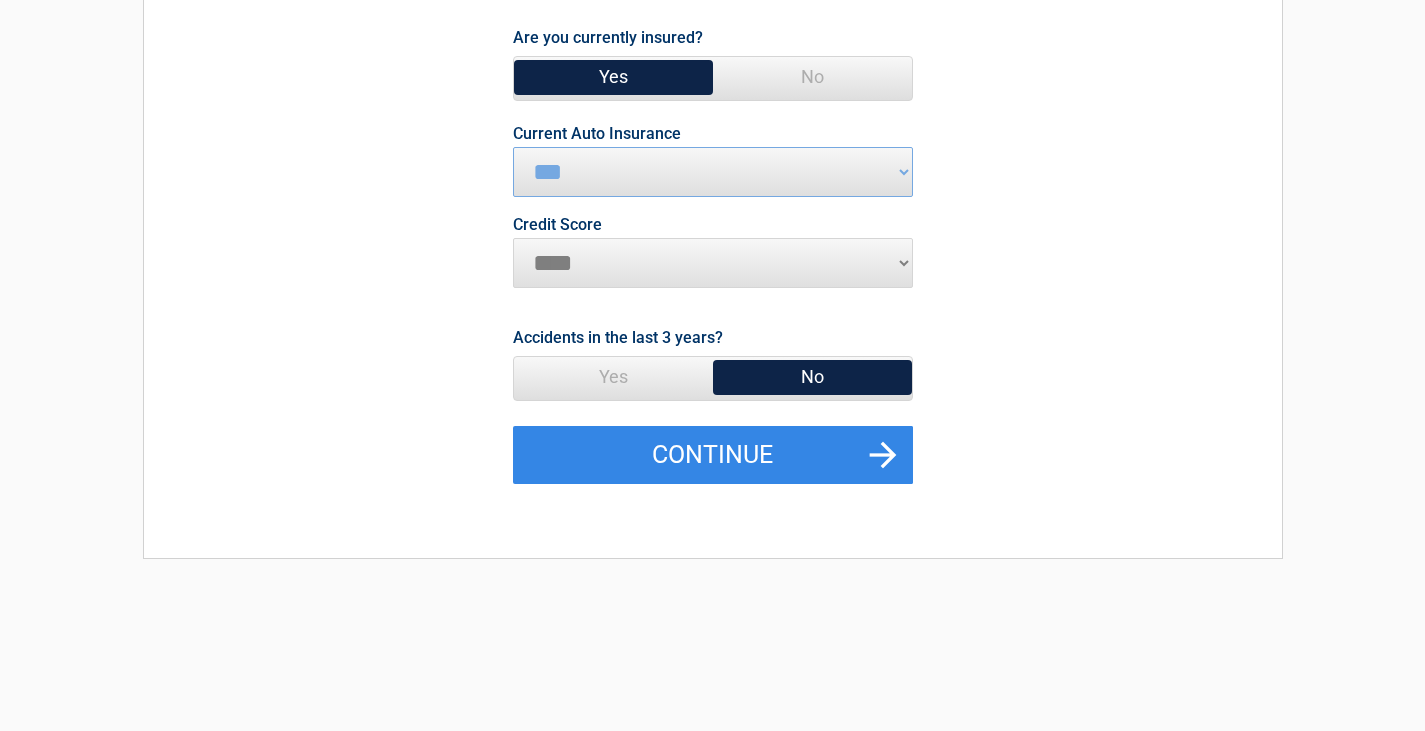 click on "*********
****
*******
****" at bounding box center [713, 263] 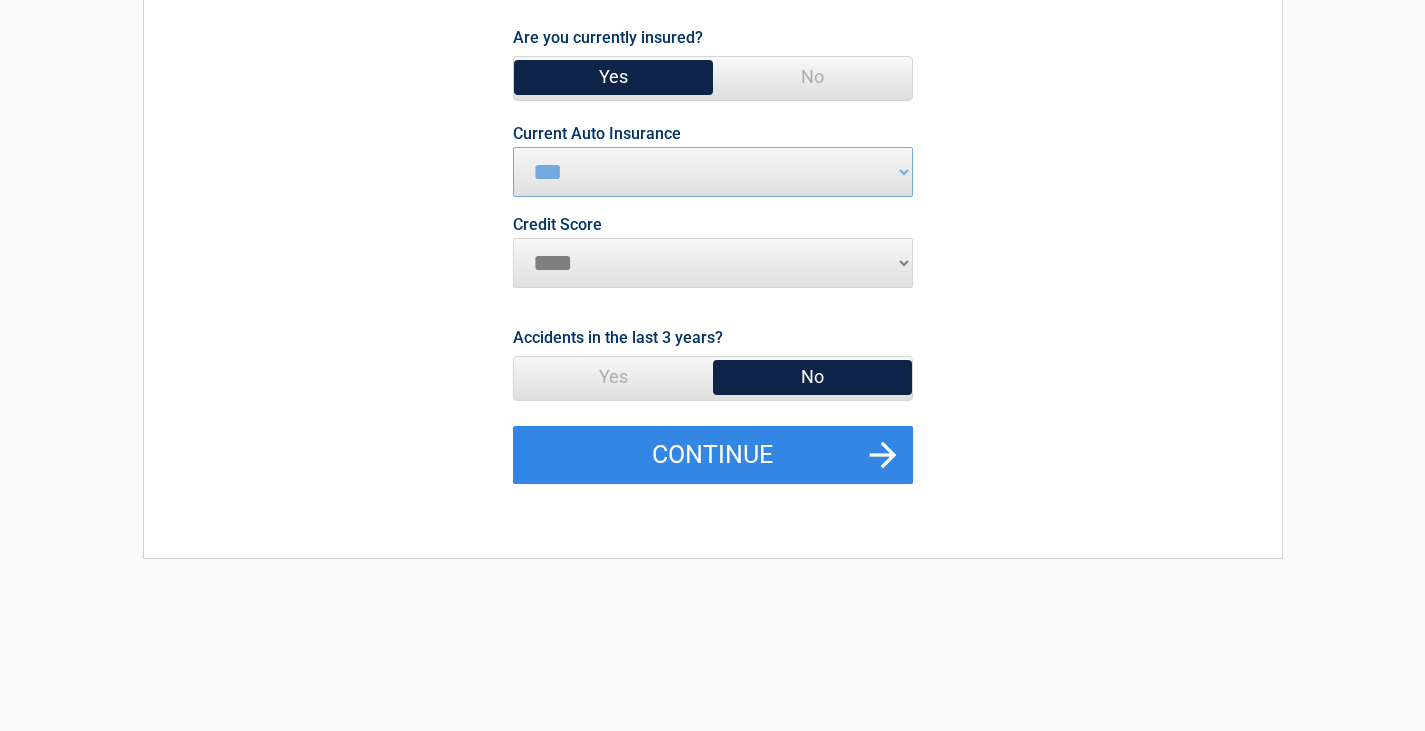 click on "*********
****
*******
****" at bounding box center (713, 263) 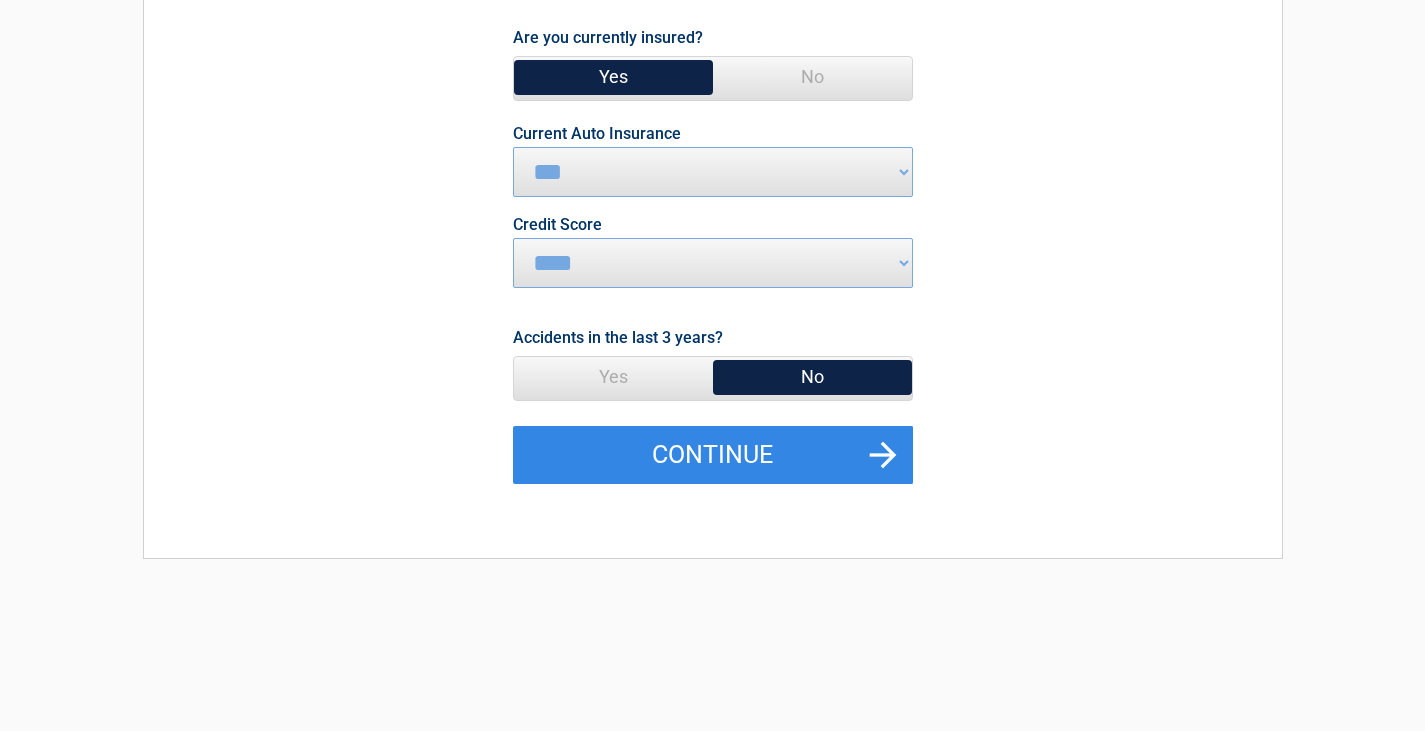 click on "No" at bounding box center [812, 377] 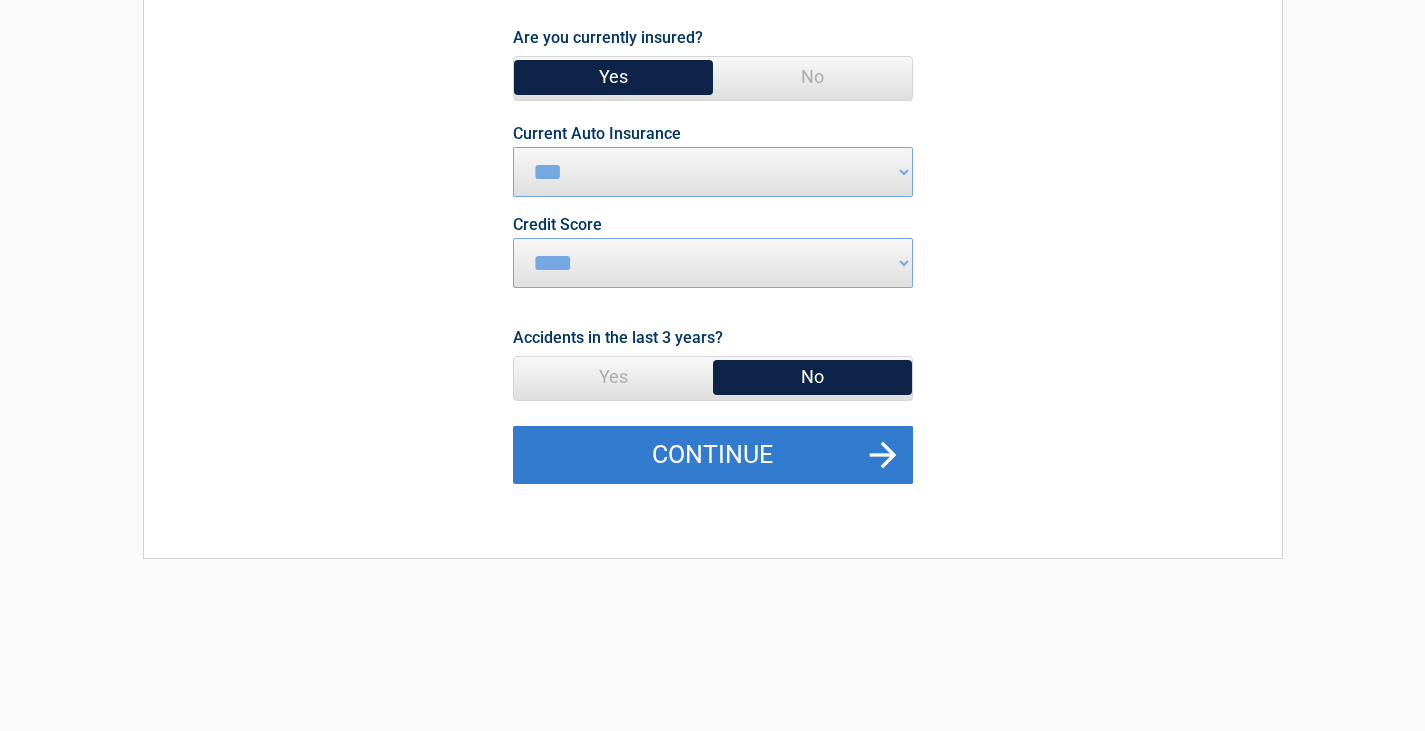 click on "Continue" at bounding box center (713, 455) 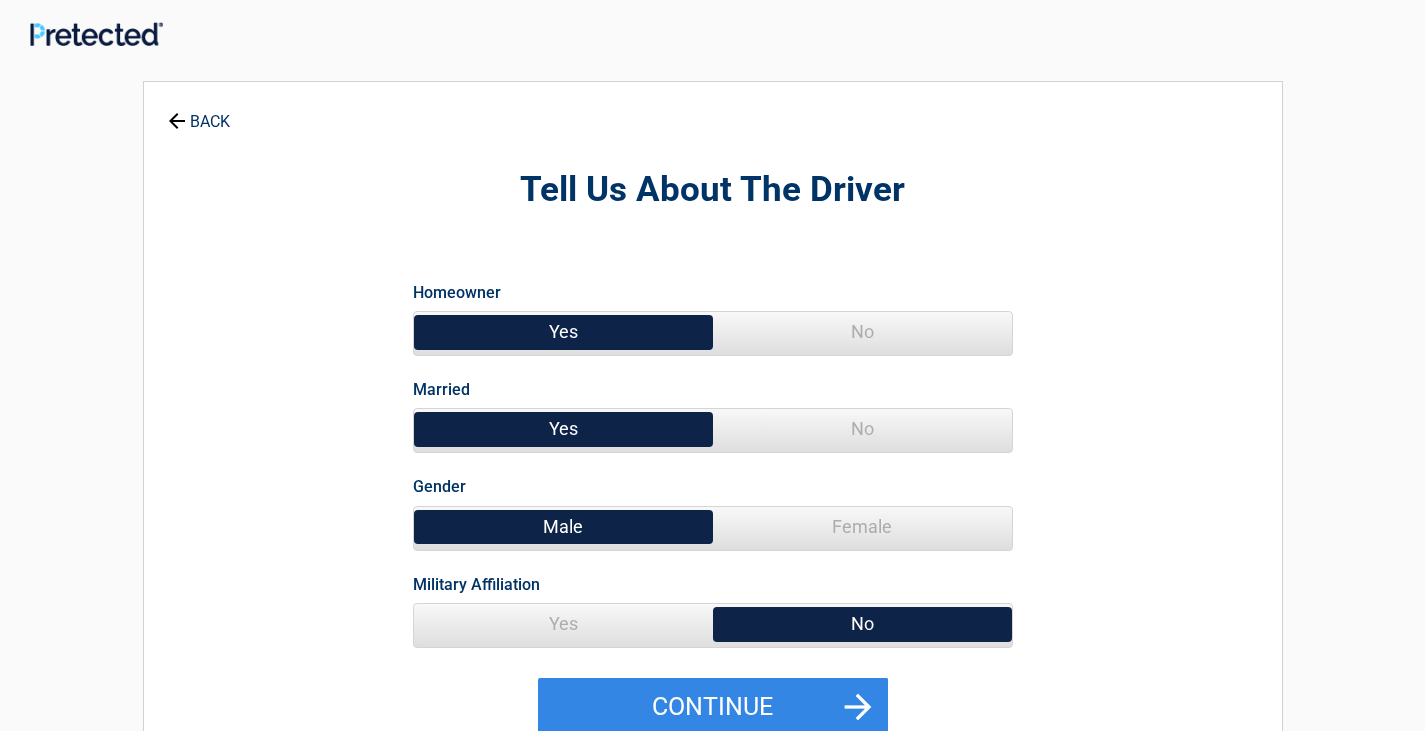 scroll, scrollTop: 0, scrollLeft: 0, axis: both 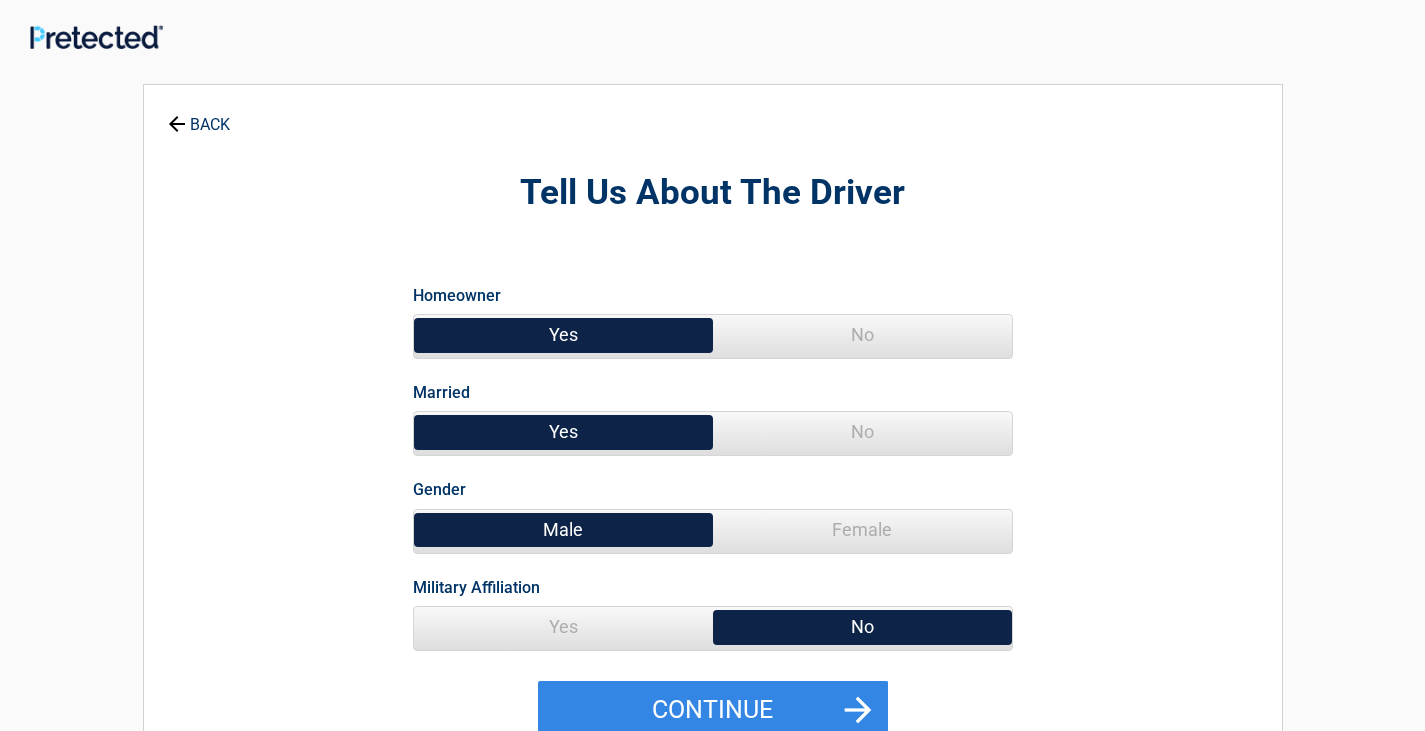 click on "Yes" at bounding box center [563, 335] 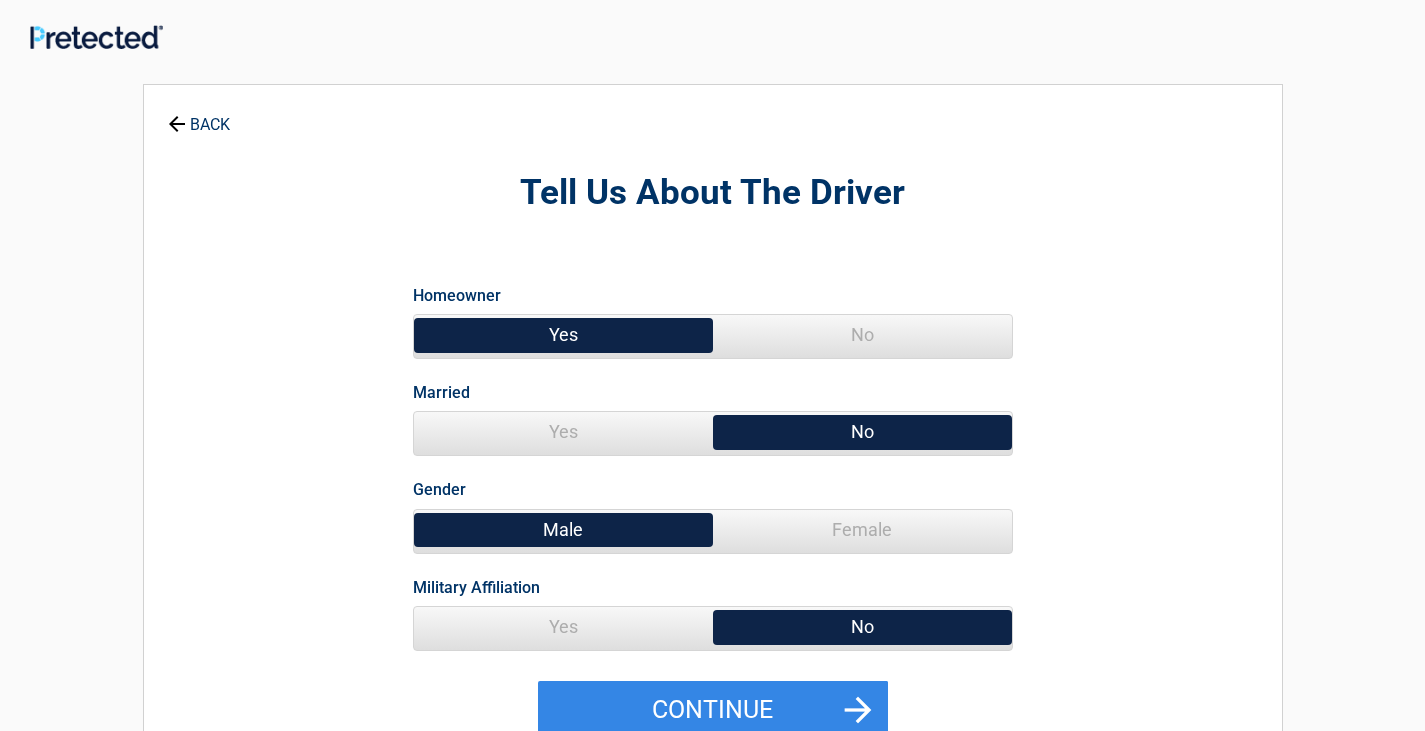 click on "Female" at bounding box center [862, 530] 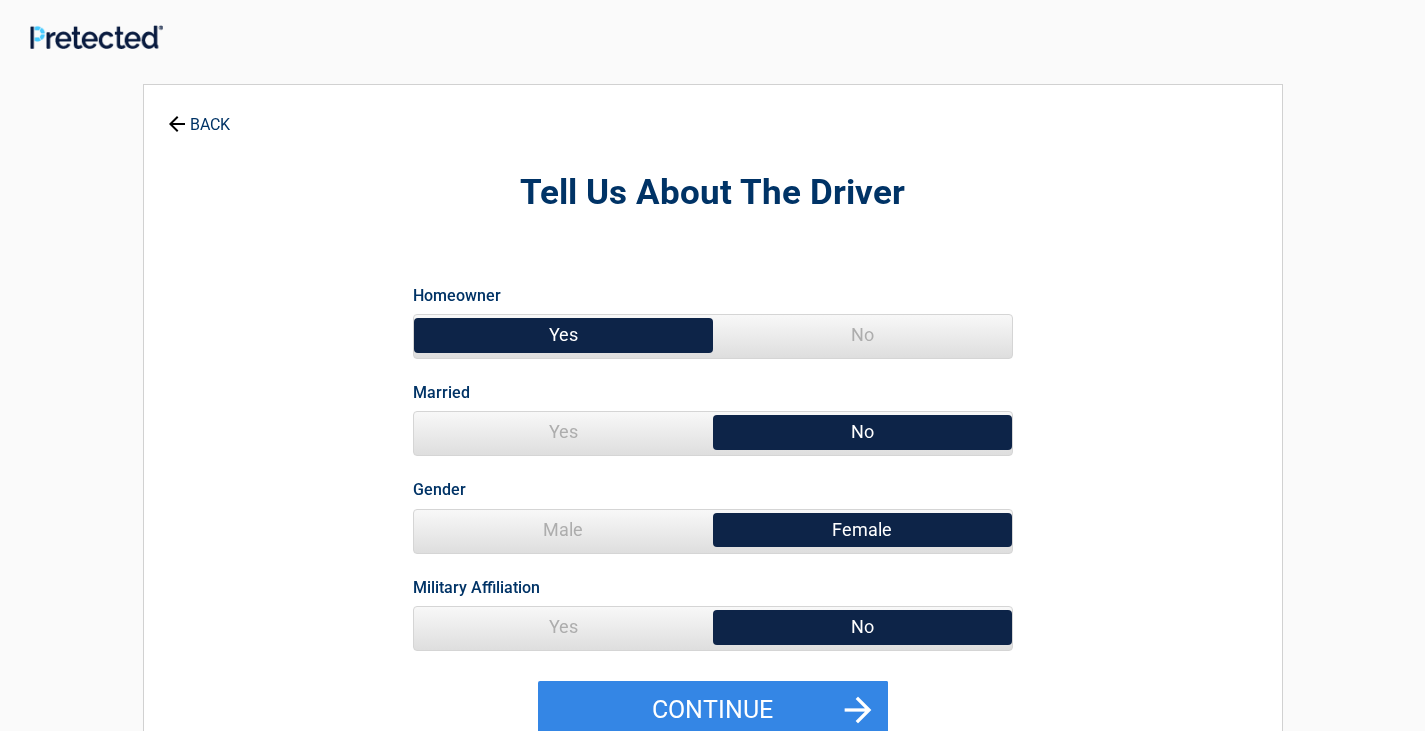 click on "No" at bounding box center (862, 627) 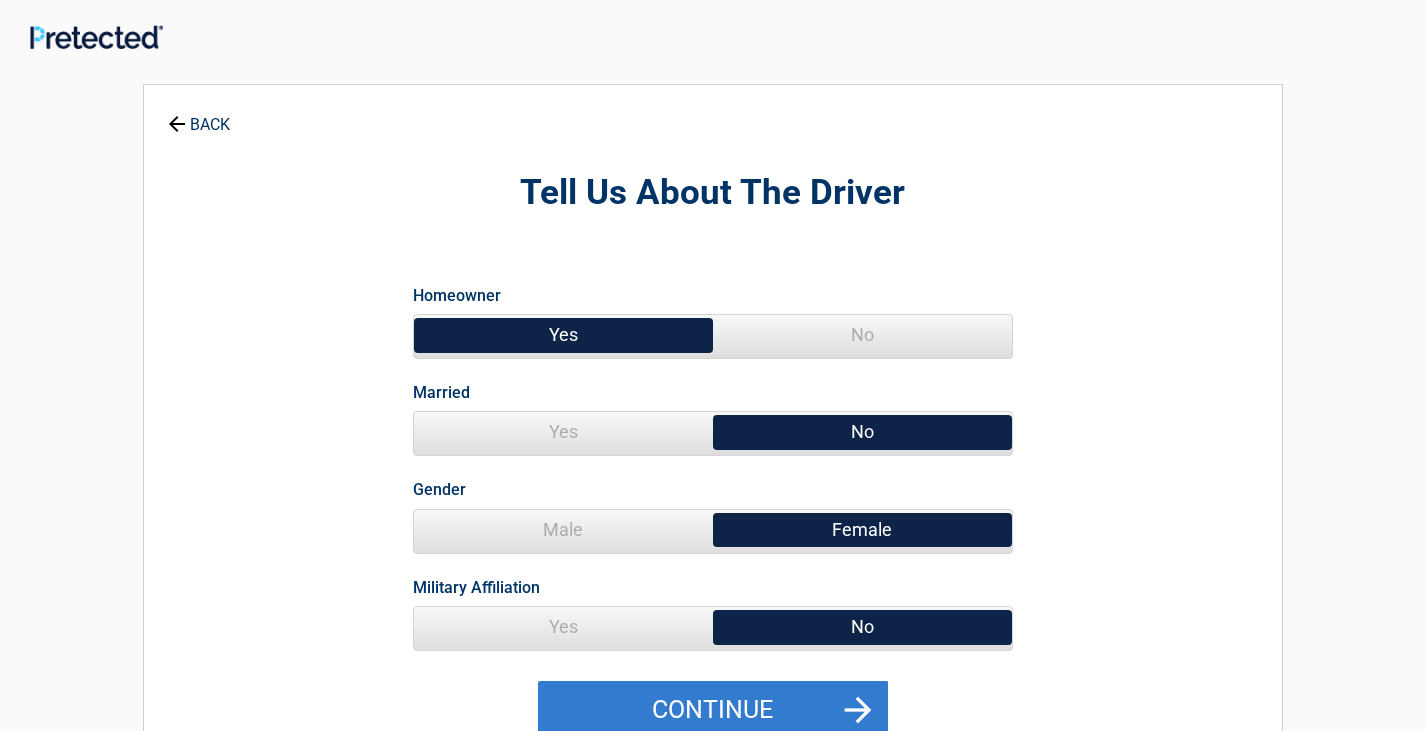 click on "Continue" at bounding box center [713, 710] 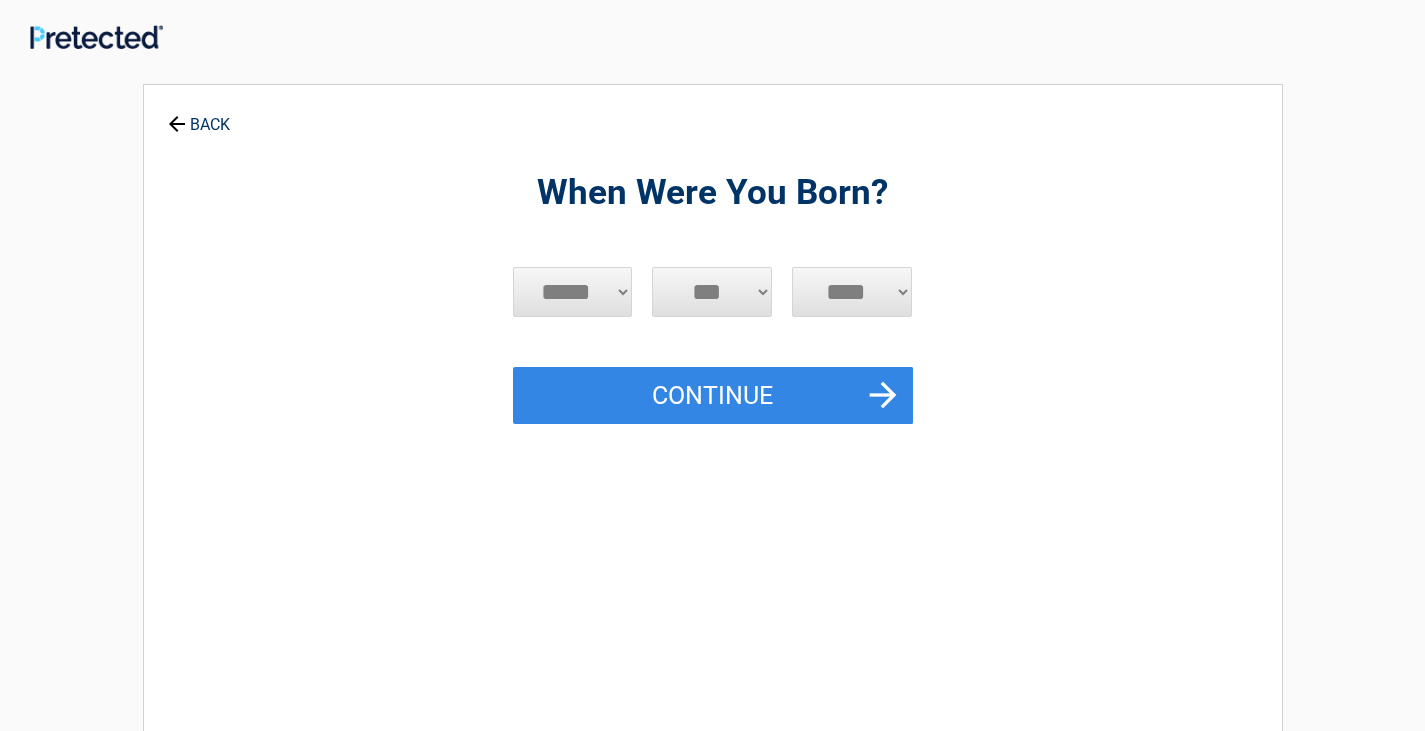 click on "*****
***
***
***
***
***
***
***
***
***
***
***
***" at bounding box center [573, 292] 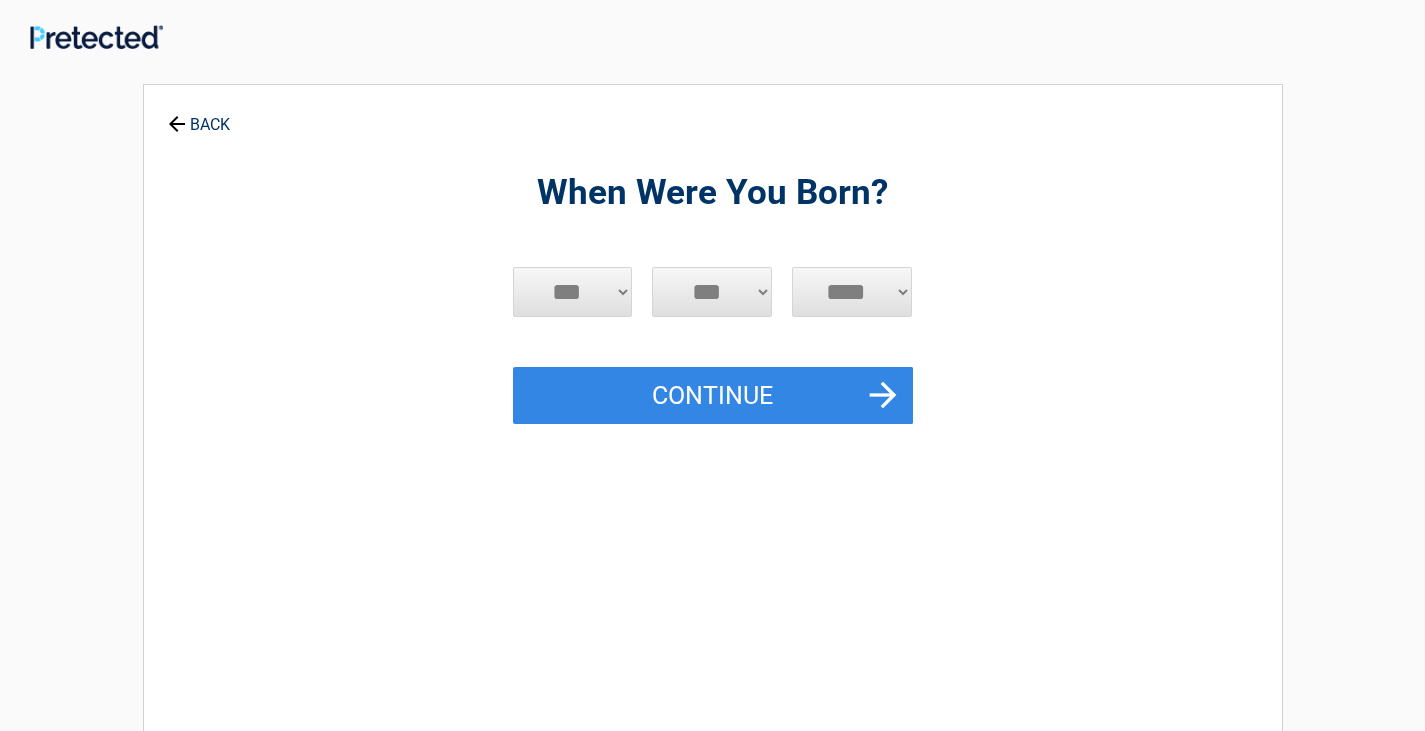 click on "*****
***
***
***
***
***
***
***
***
***
***
***
***" at bounding box center [573, 292] 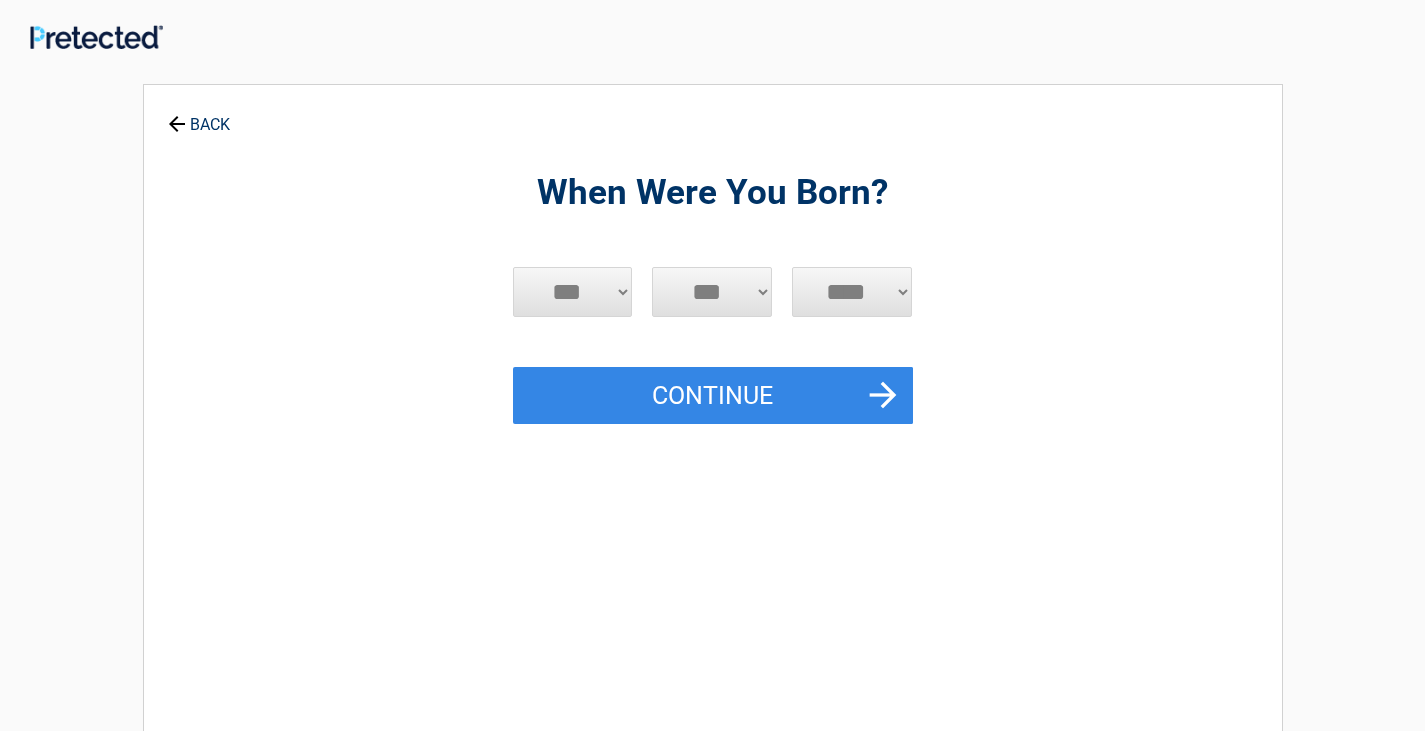 click on "*** * * * * * * * * * ** ** ** ** ** ** ** ** ** ** ** ** ** ** ** ** ** ** ** ** **" at bounding box center (712, 292) 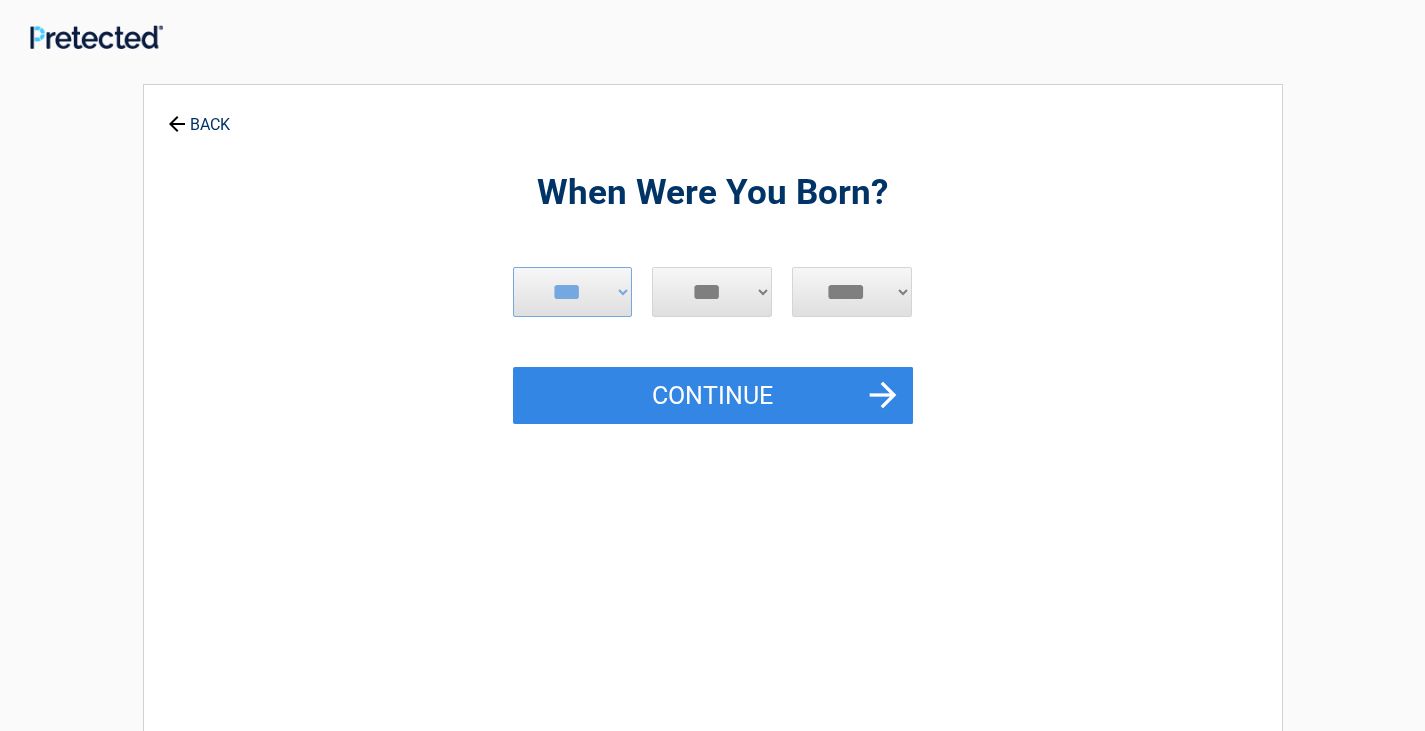 select on "**" 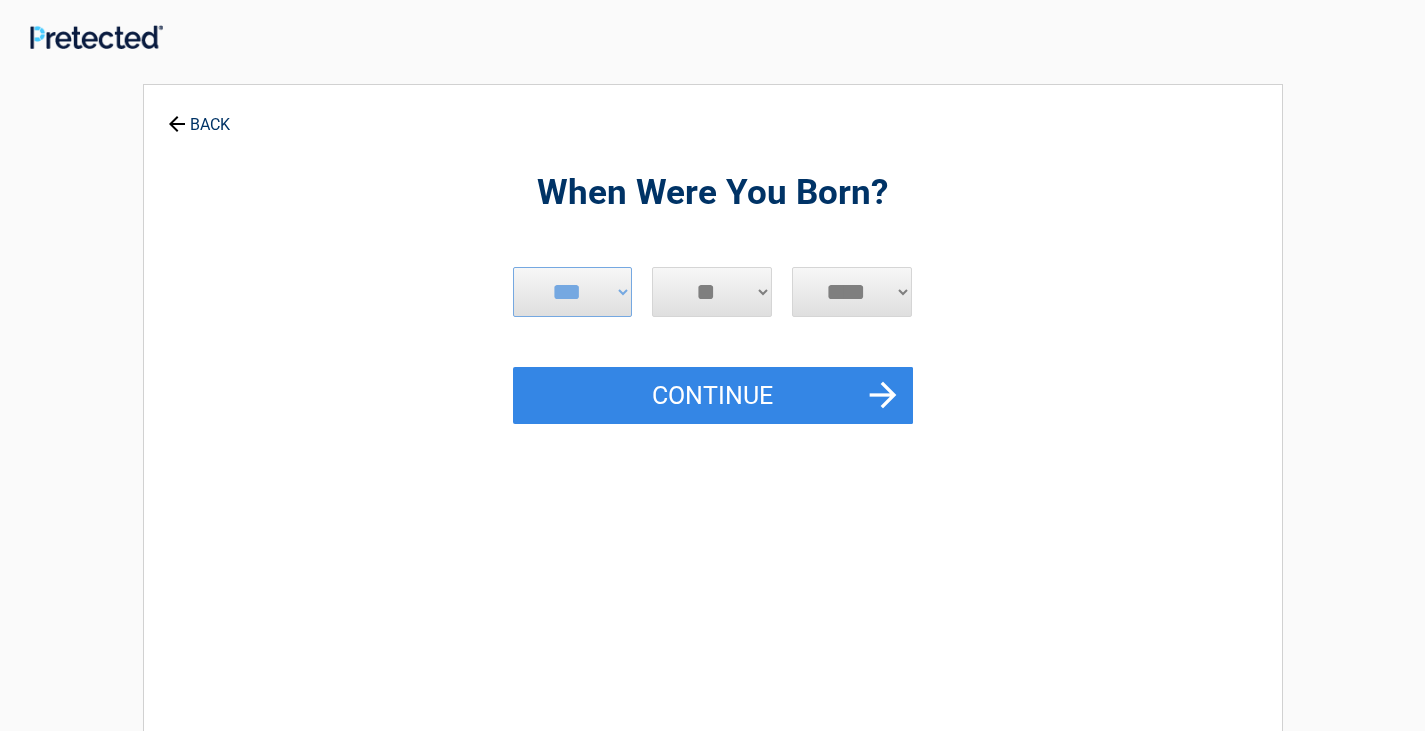 click on "*** * * * * * * * * * ** ** ** ** ** ** ** ** ** ** ** ** ** ** ** ** ** ** ** ** **" at bounding box center (712, 292) 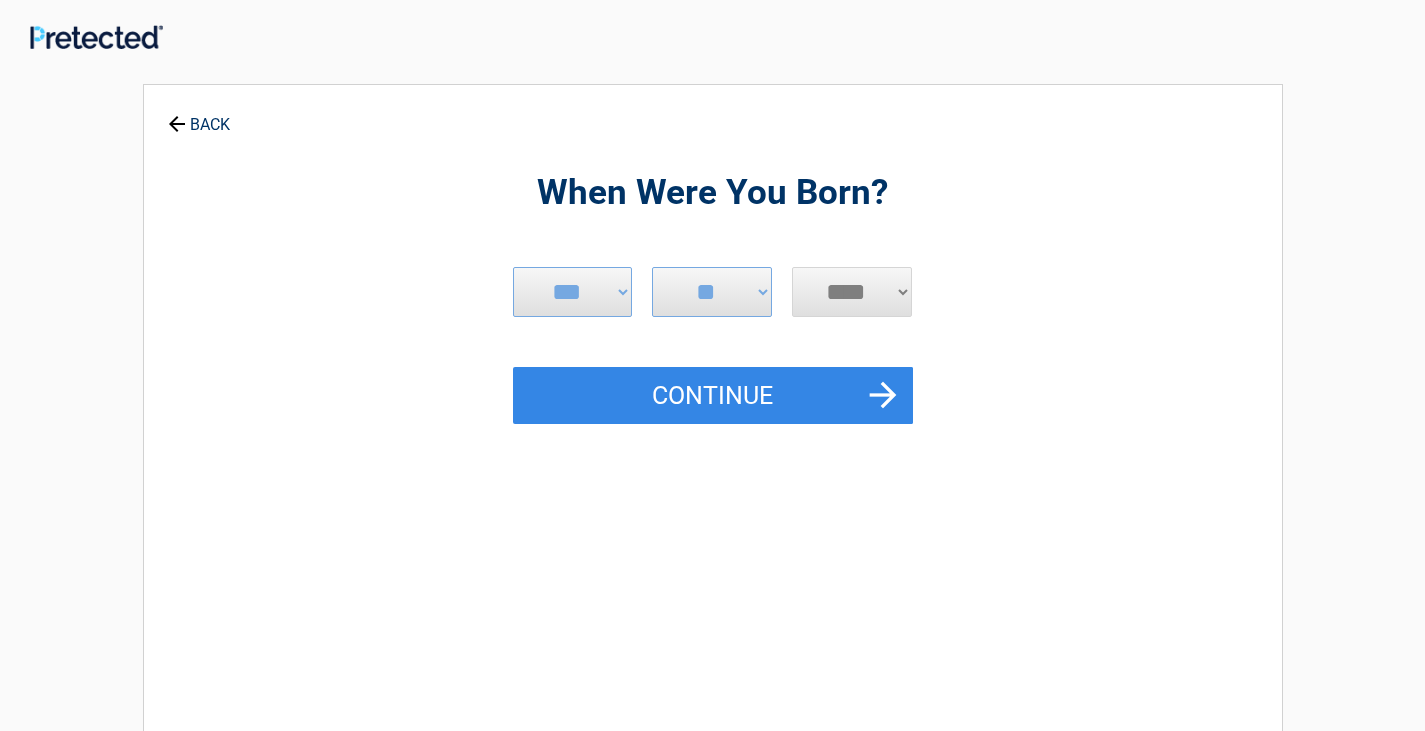 click on "****
****
****
****
****
****
****
****
****
****
****
****
****
****
****
****
****
****
****
****
****
****
****
****
****
****
****
****
****
****
****
****
****
****
****
****
****
****
****
****
****
****
****
****
****
****
****
****
****
****
****
****
****
****
****
****
****
****
****
****
****
****
****
****" at bounding box center [852, 292] 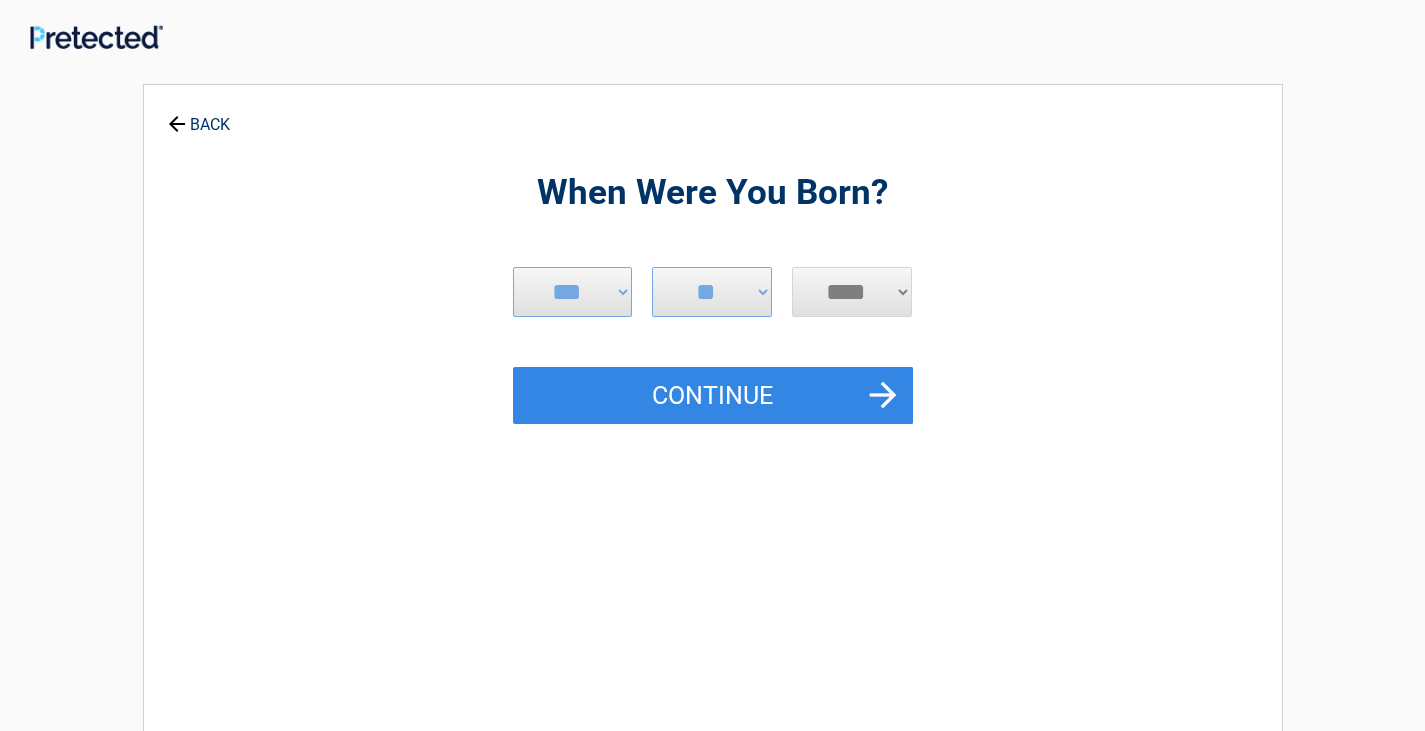 drag, startPoint x: 899, startPoint y: 286, endPoint x: 898, endPoint y: 318, distance: 32.01562 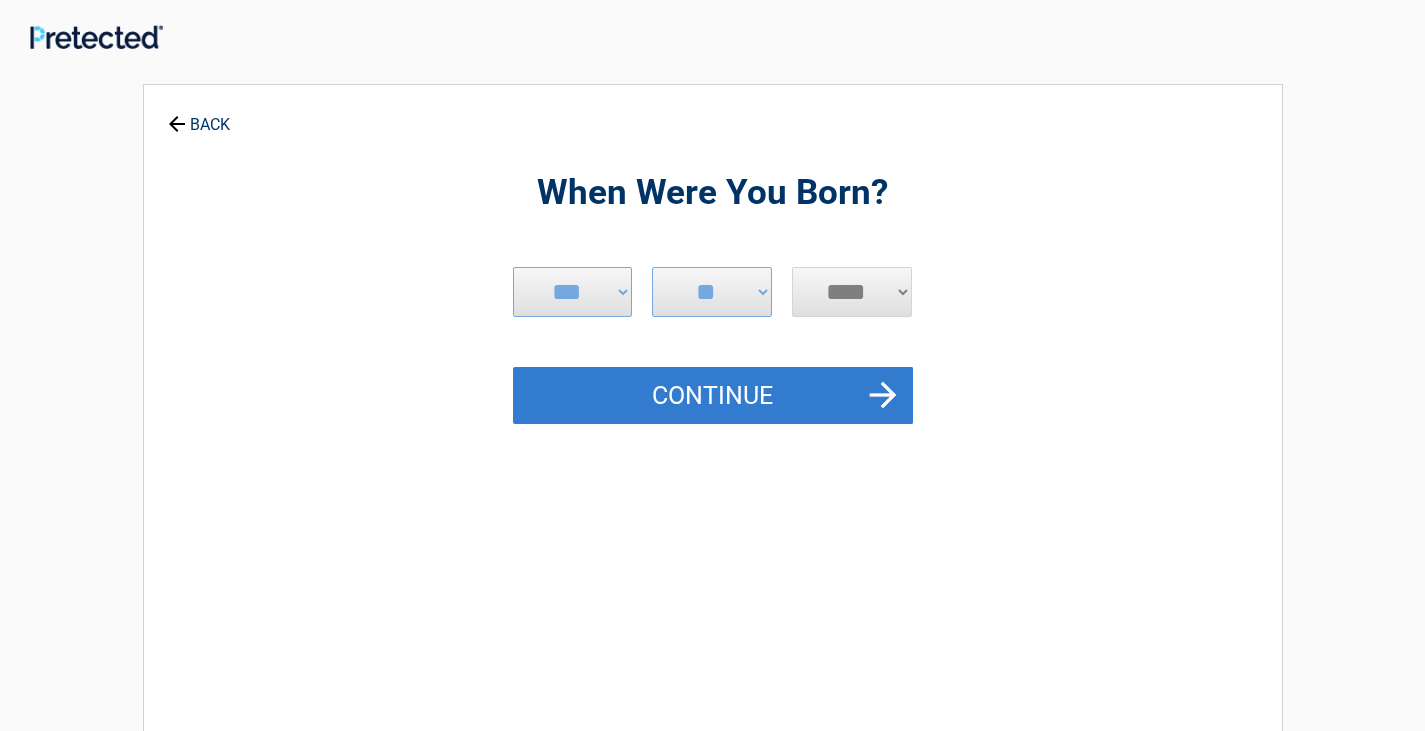 drag, startPoint x: 901, startPoint y: 278, endPoint x: 907, endPoint y: 371, distance: 93.193344 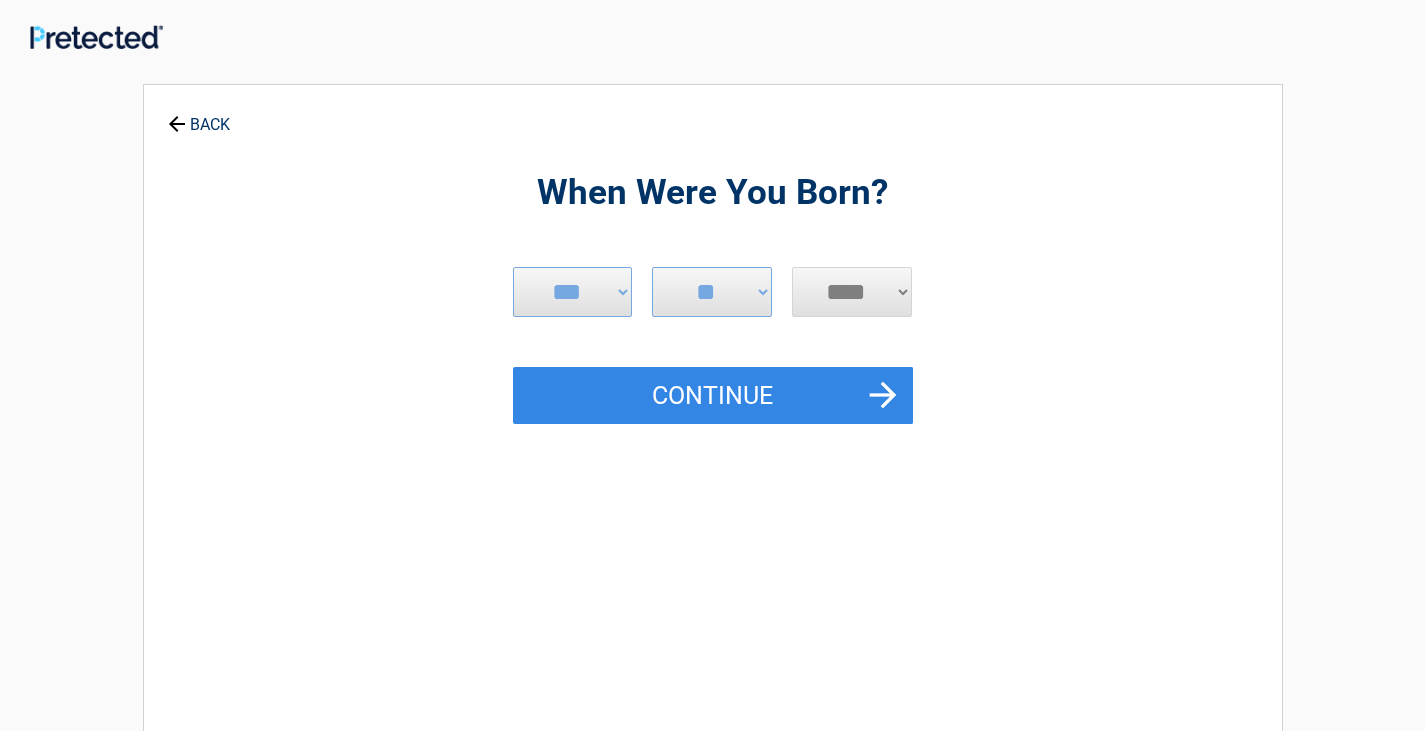 select on "****" 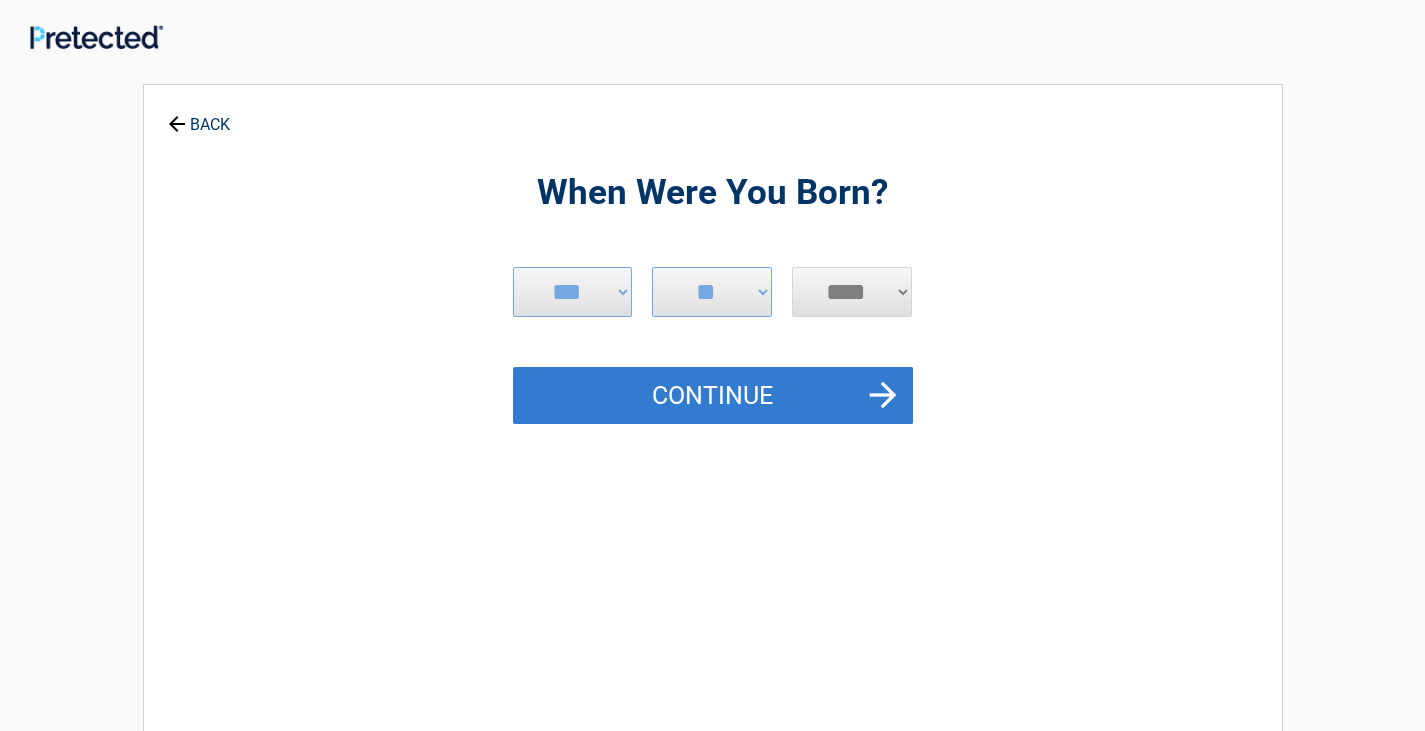 click on "Continue" at bounding box center (713, 396) 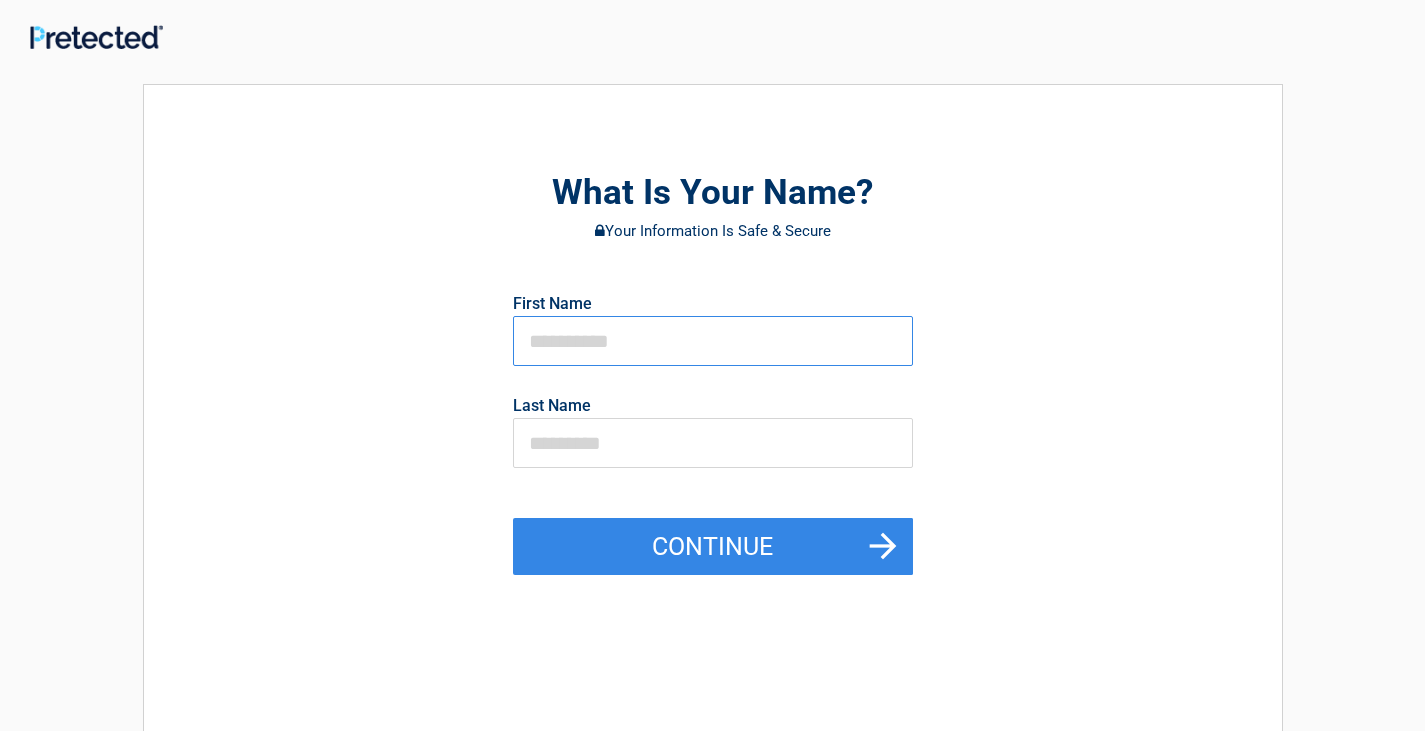 click at bounding box center (713, 341) 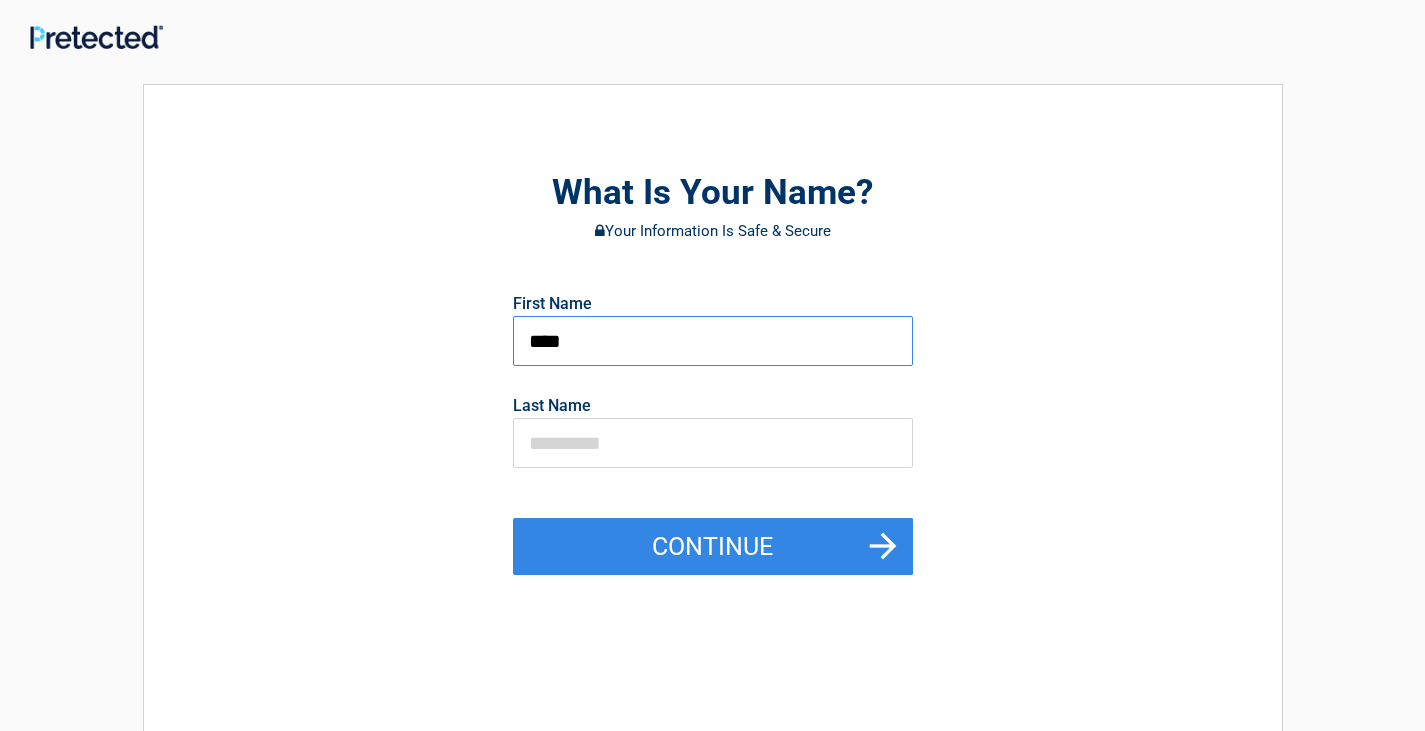 type on "****" 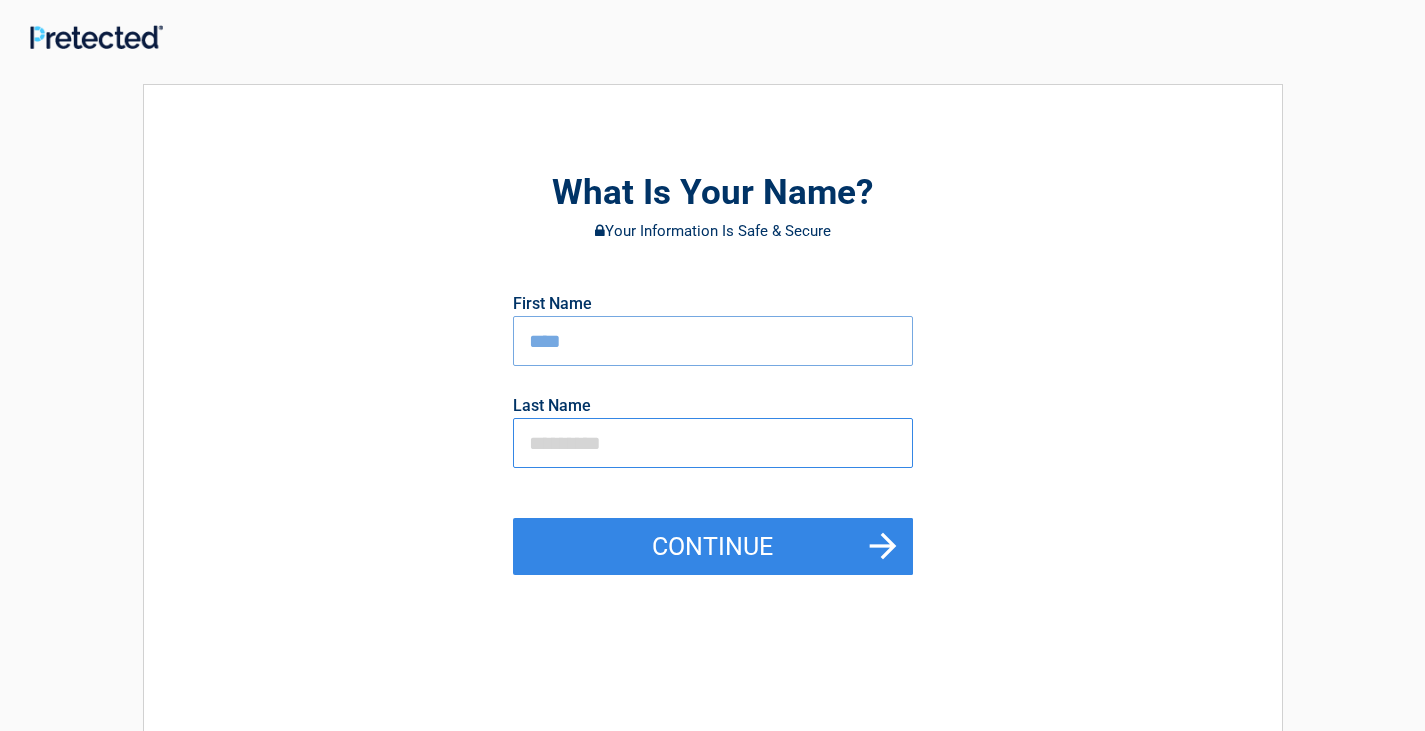 click at bounding box center [713, 443] 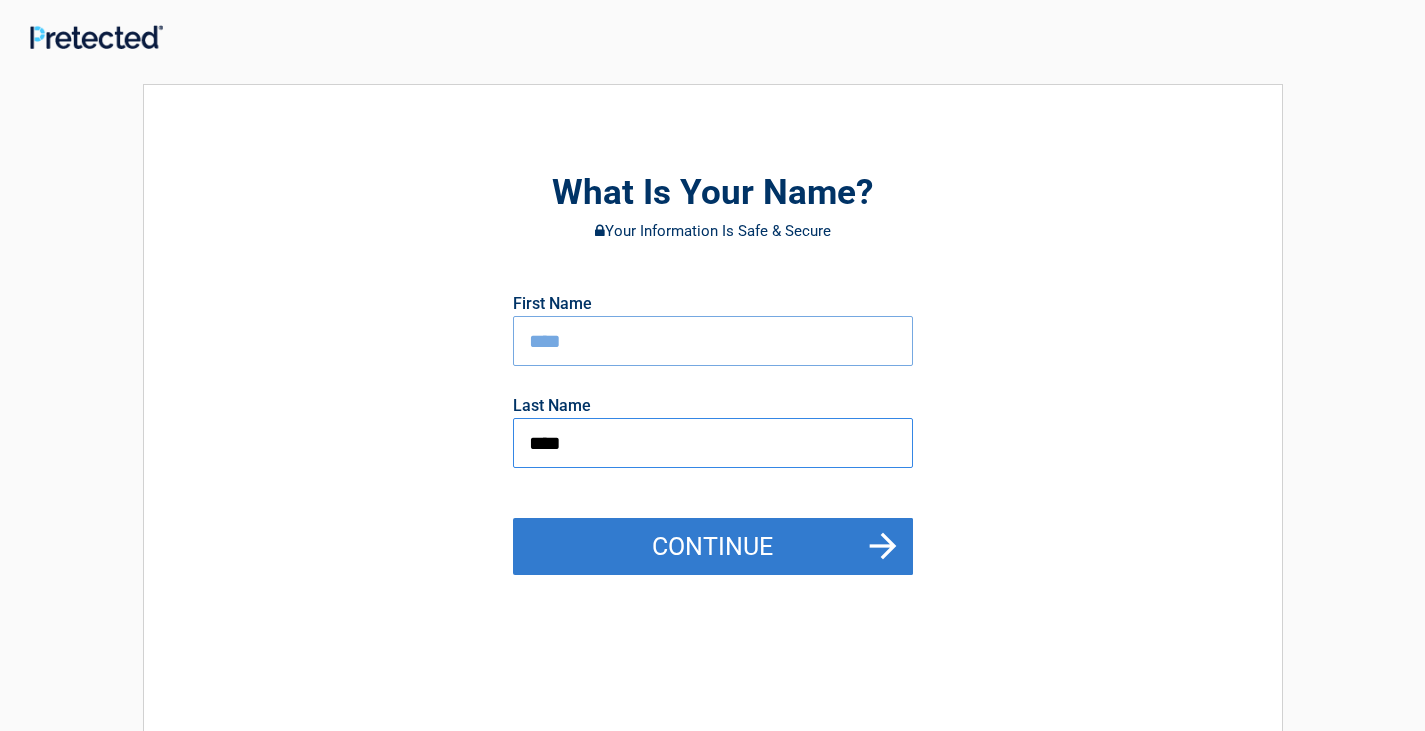 type on "****" 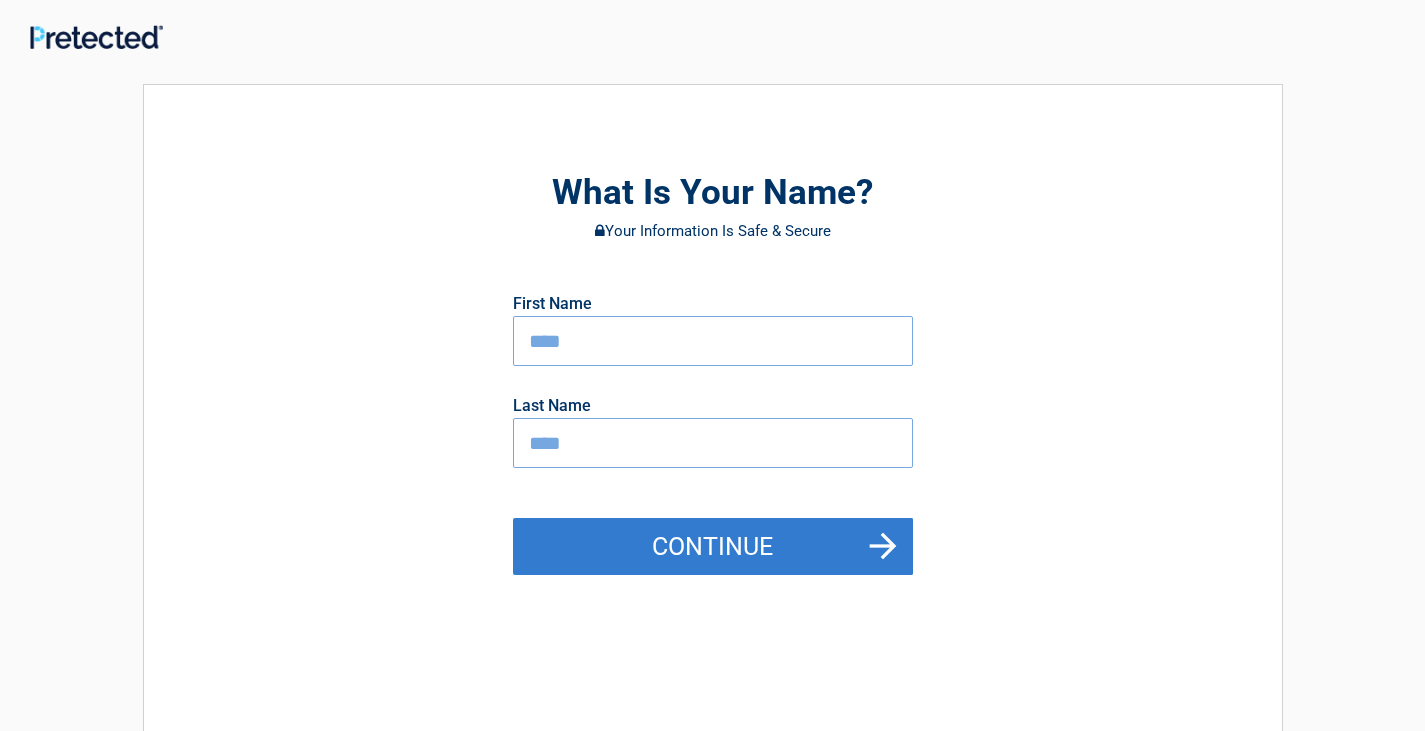 drag, startPoint x: 767, startPoint y: 540, endPoint x: 760, endPoint y: 550, distance: 12.206555 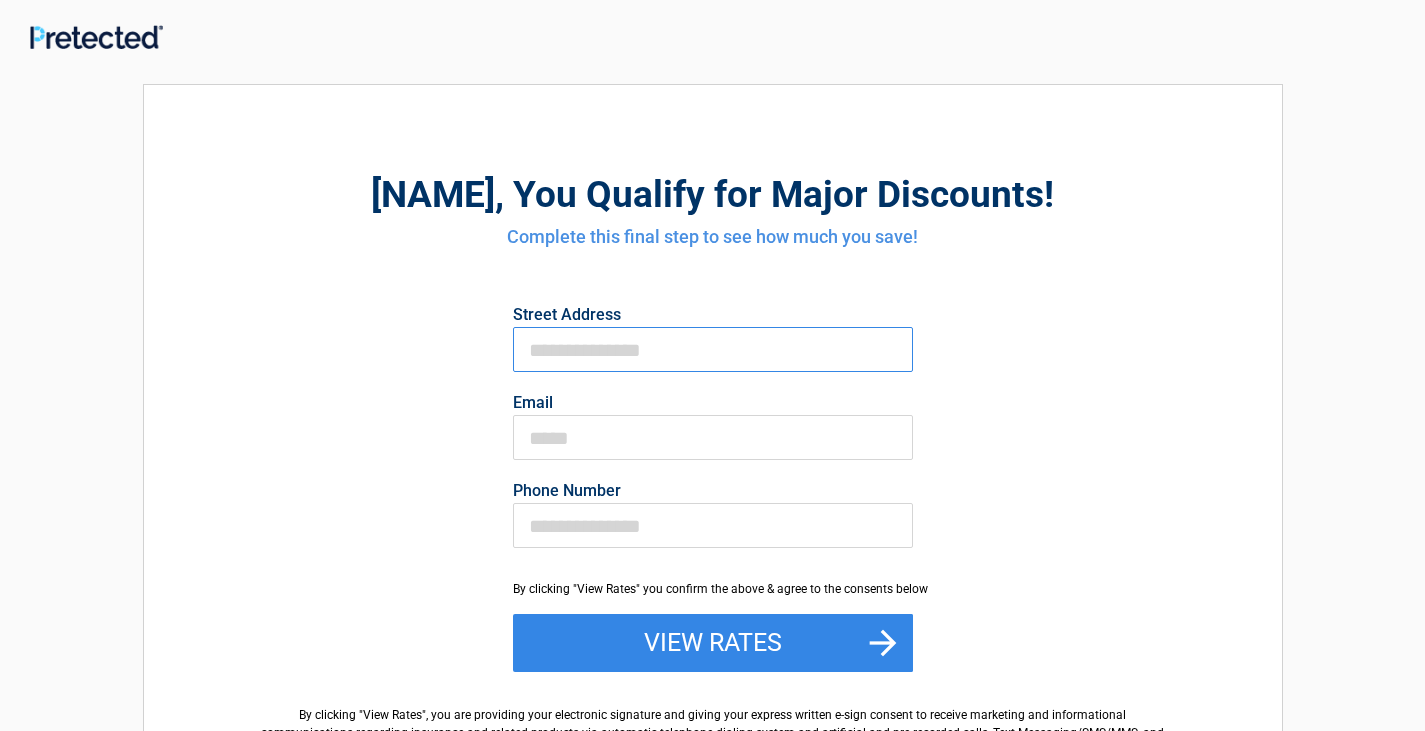 drag, startPoint x: 590, startPoint y: 359, endPoint x: 583, endPoint y: 372, distance: 14.764823 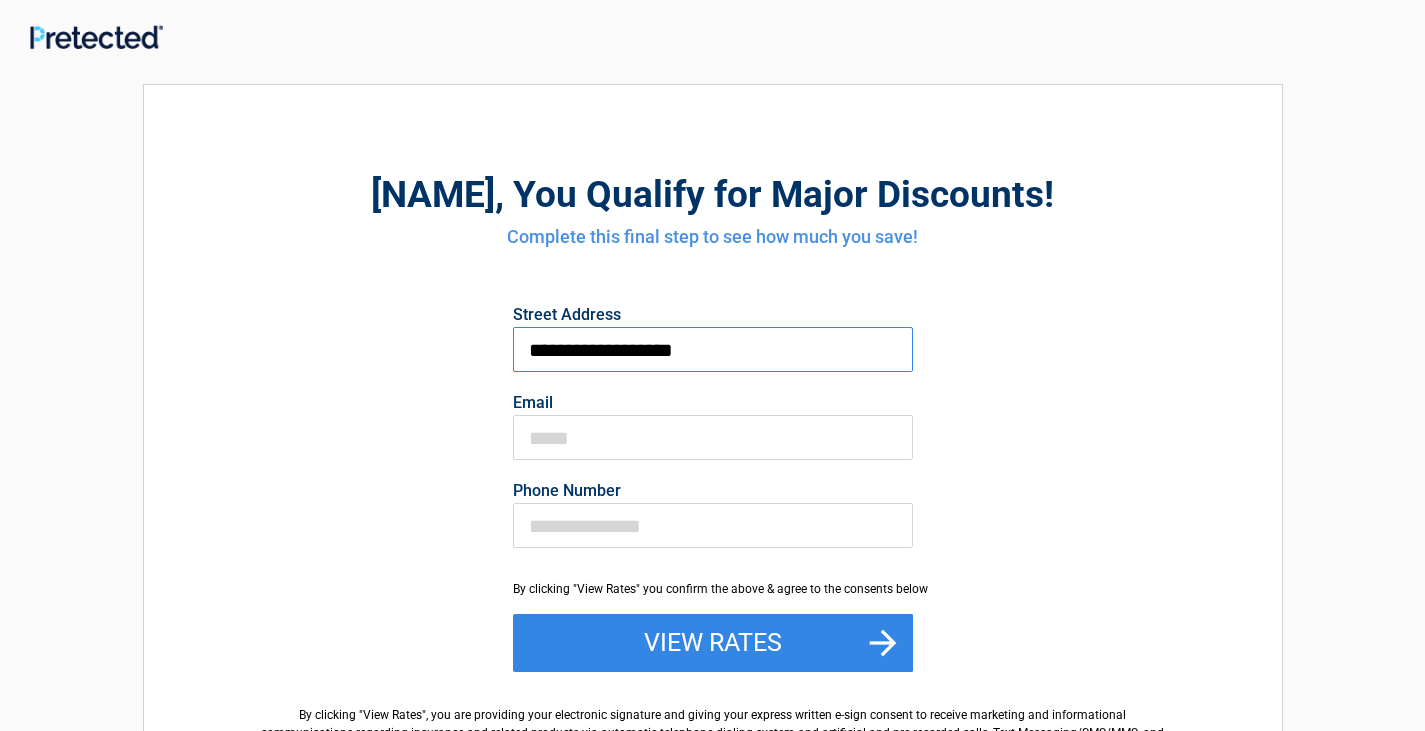 type on "**********" 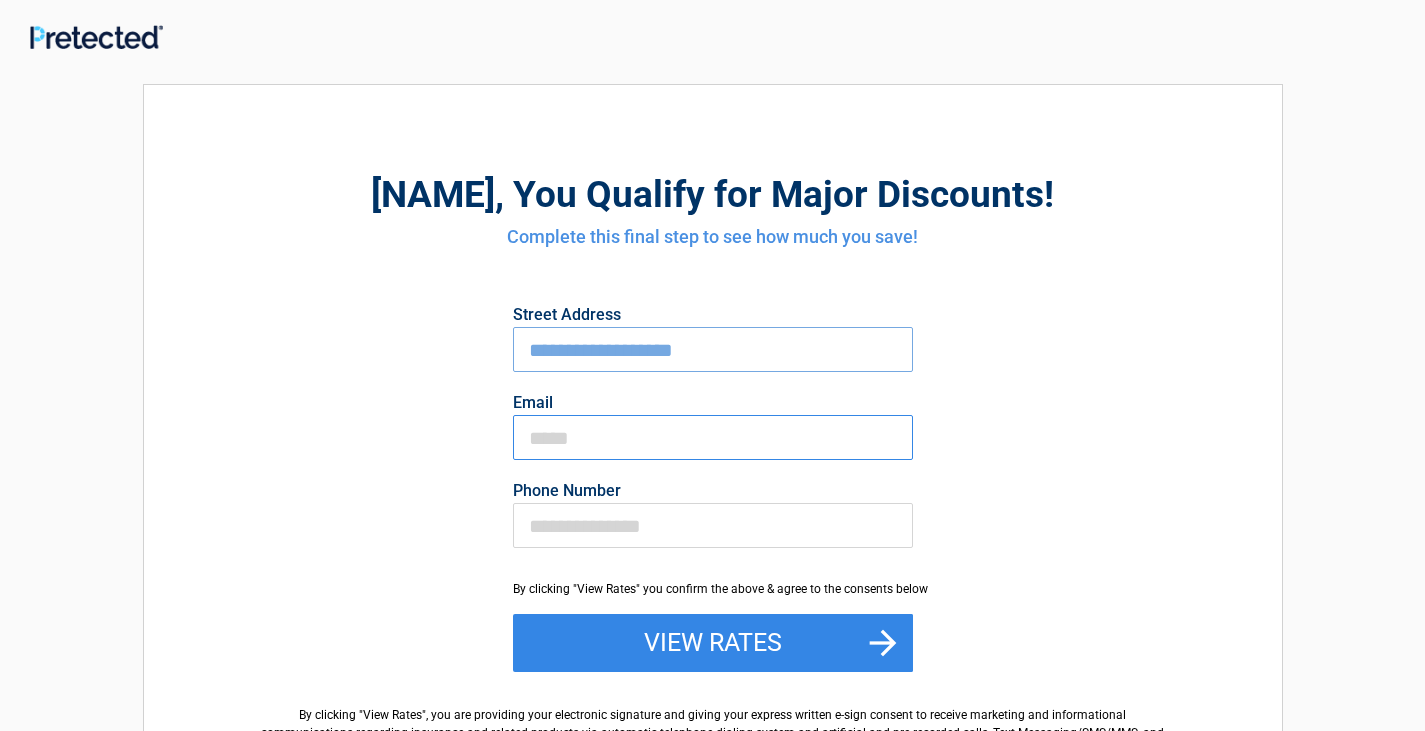 click on "Email" at bounding box center [713, 437] 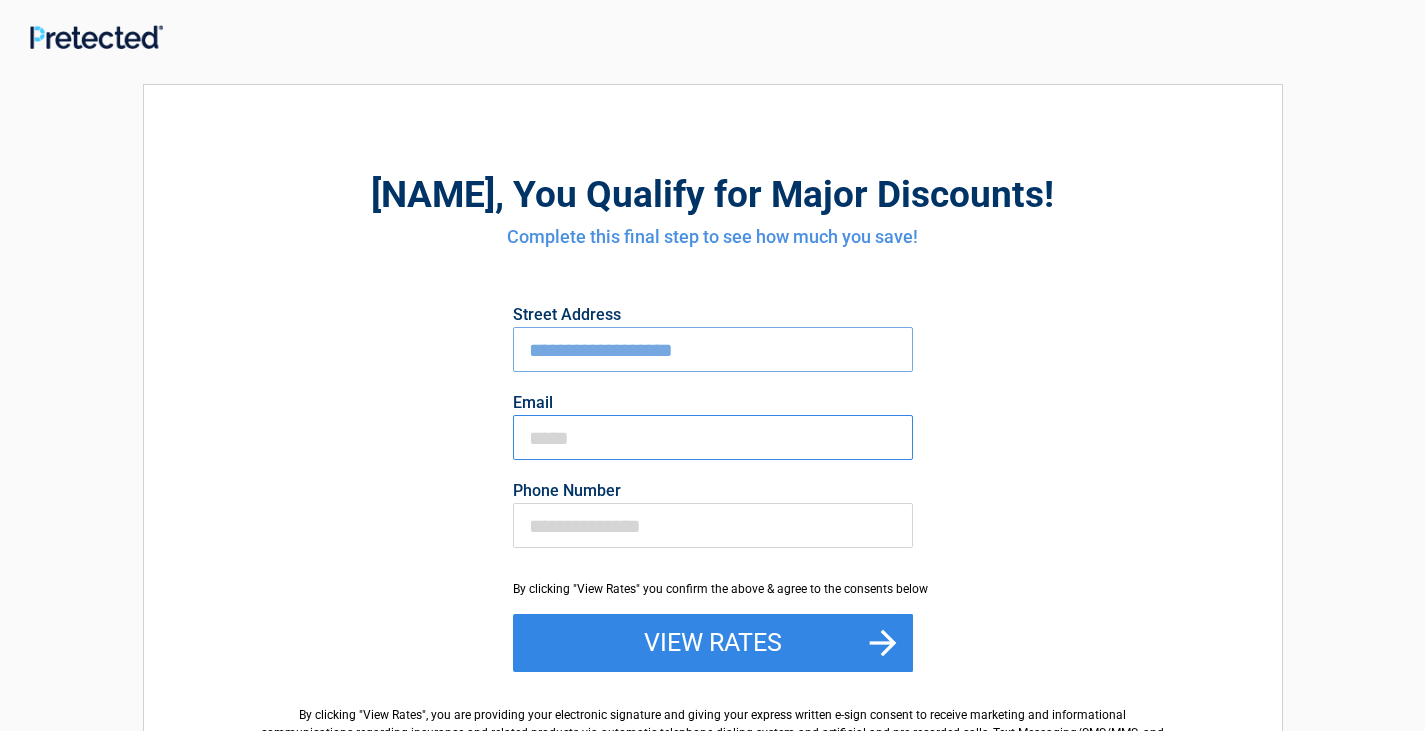 type on "**********" 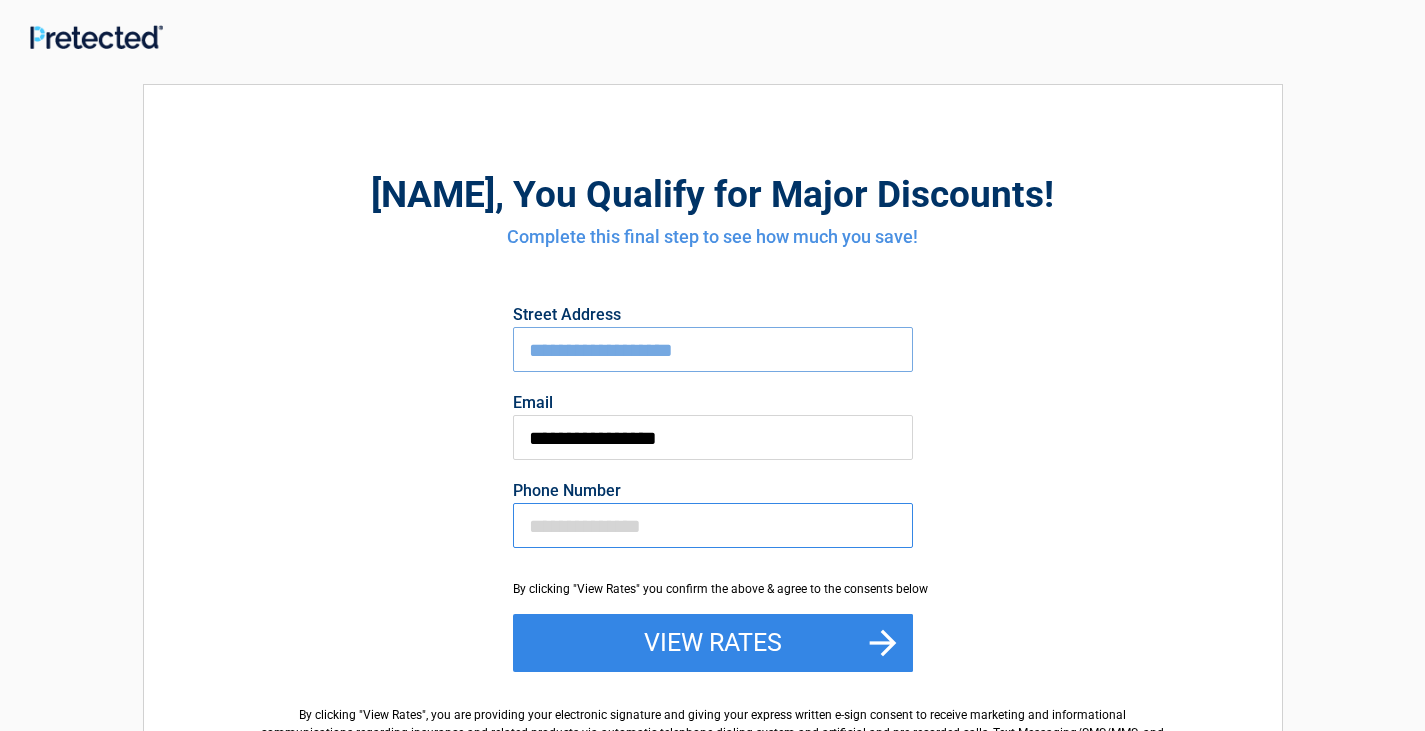 click on "Phone Number" at bounding box center (713, 525) 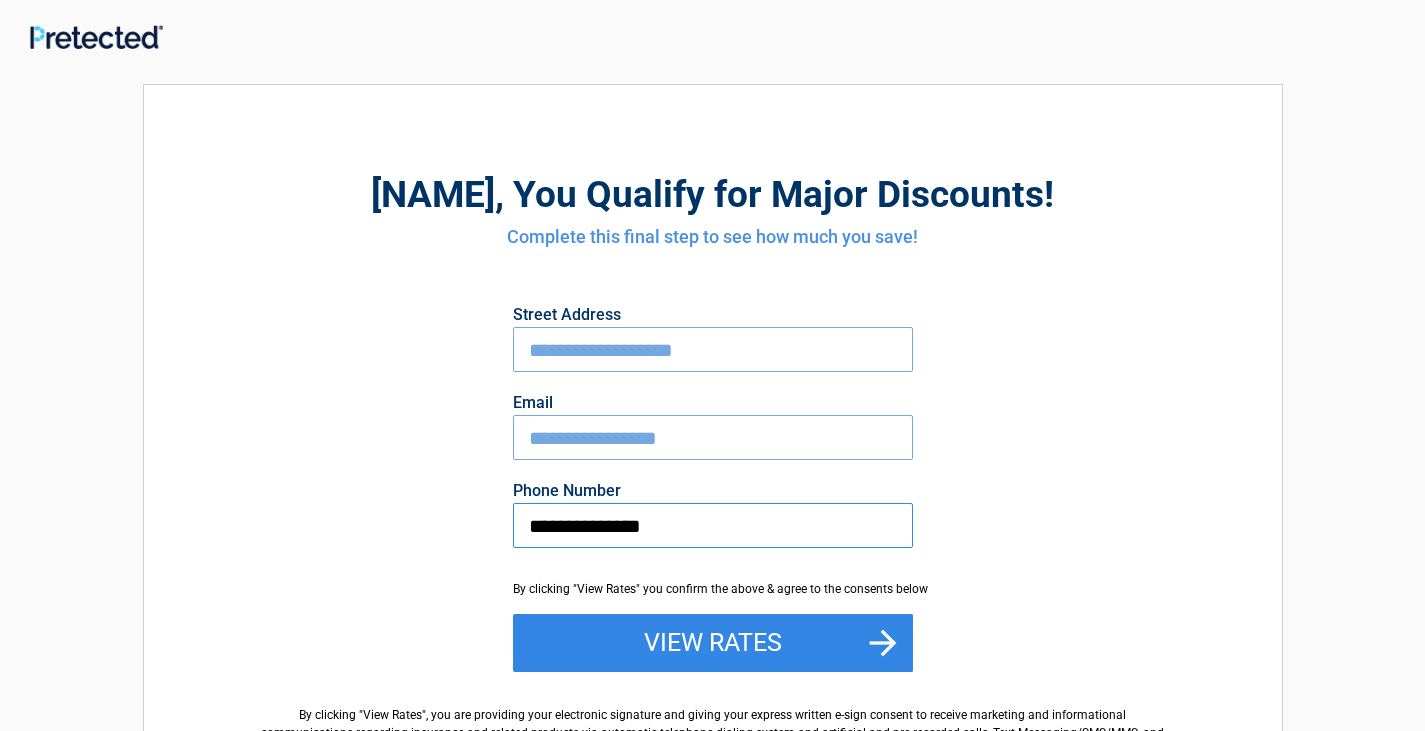 type on "**********" 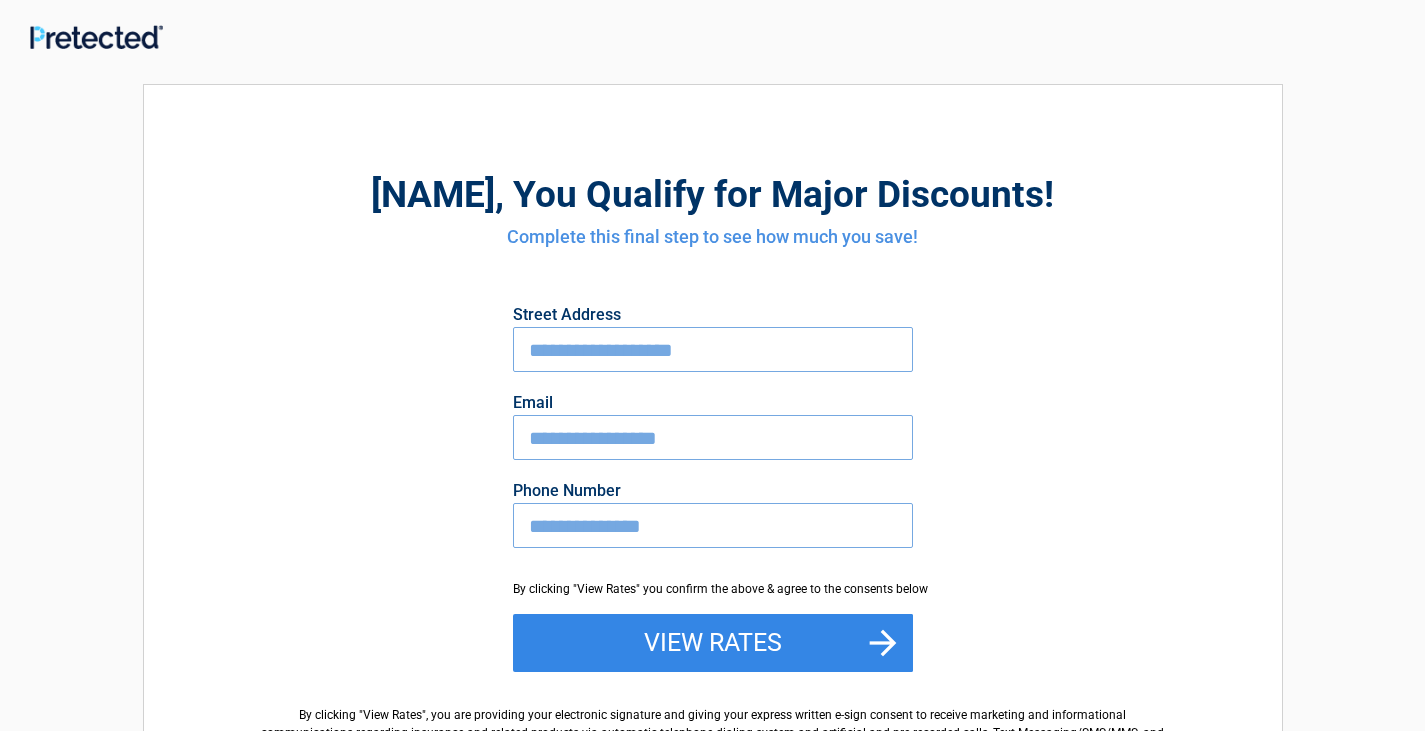 drag, startPoint x: 1402, startPoint y: 322, endPoint x: 1401, endPoint y: 334, distance: 12.0415945 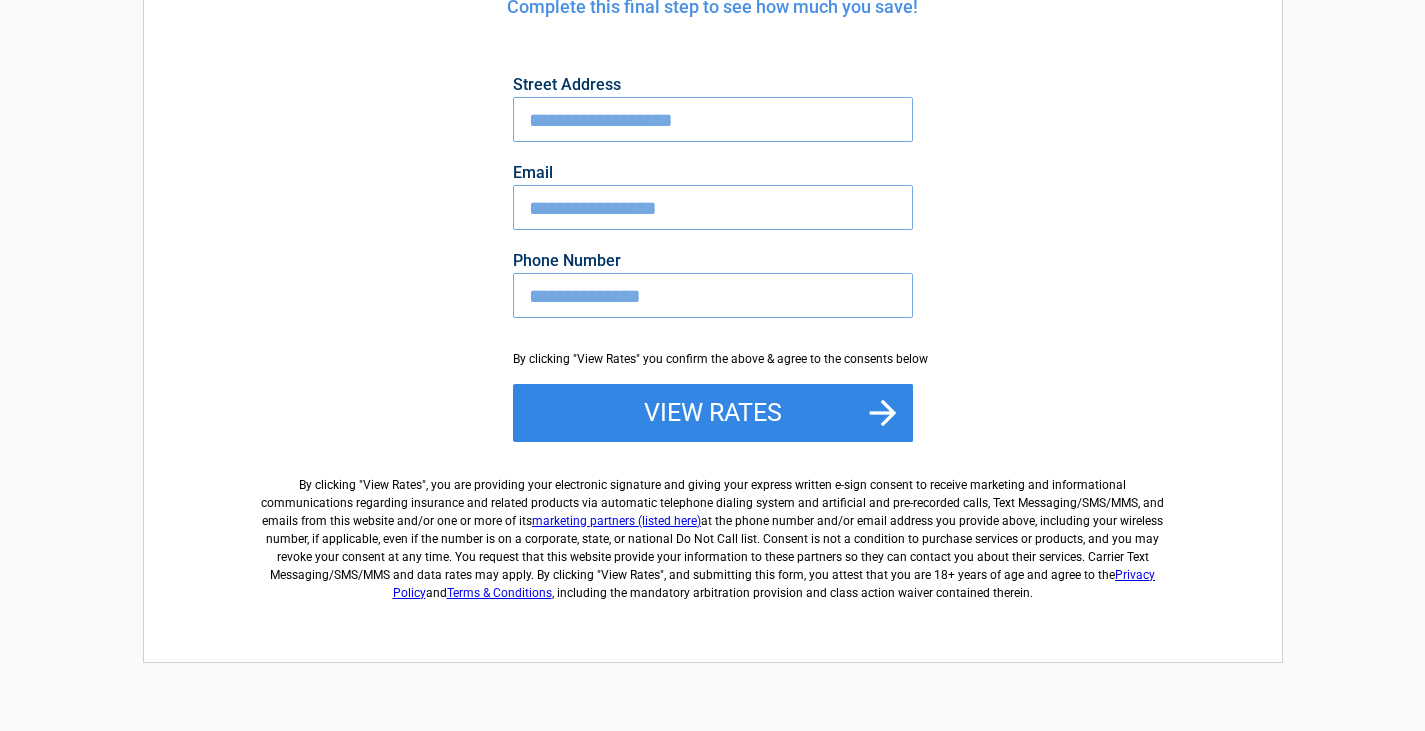 scroll, scrollTop: 246, scrollLeft: 0, axis: vertical 